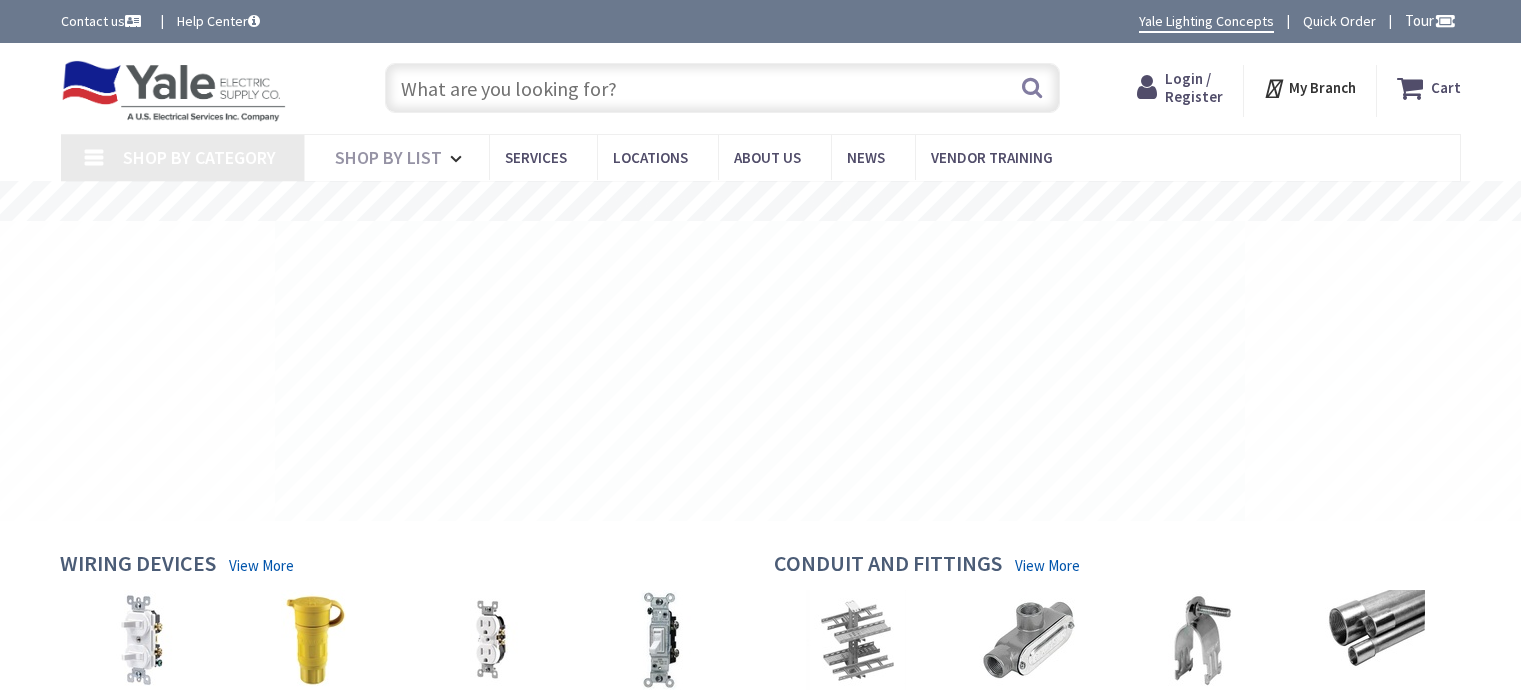 scroll, scrollTop: 0, scrollLeft: 0, axis: both 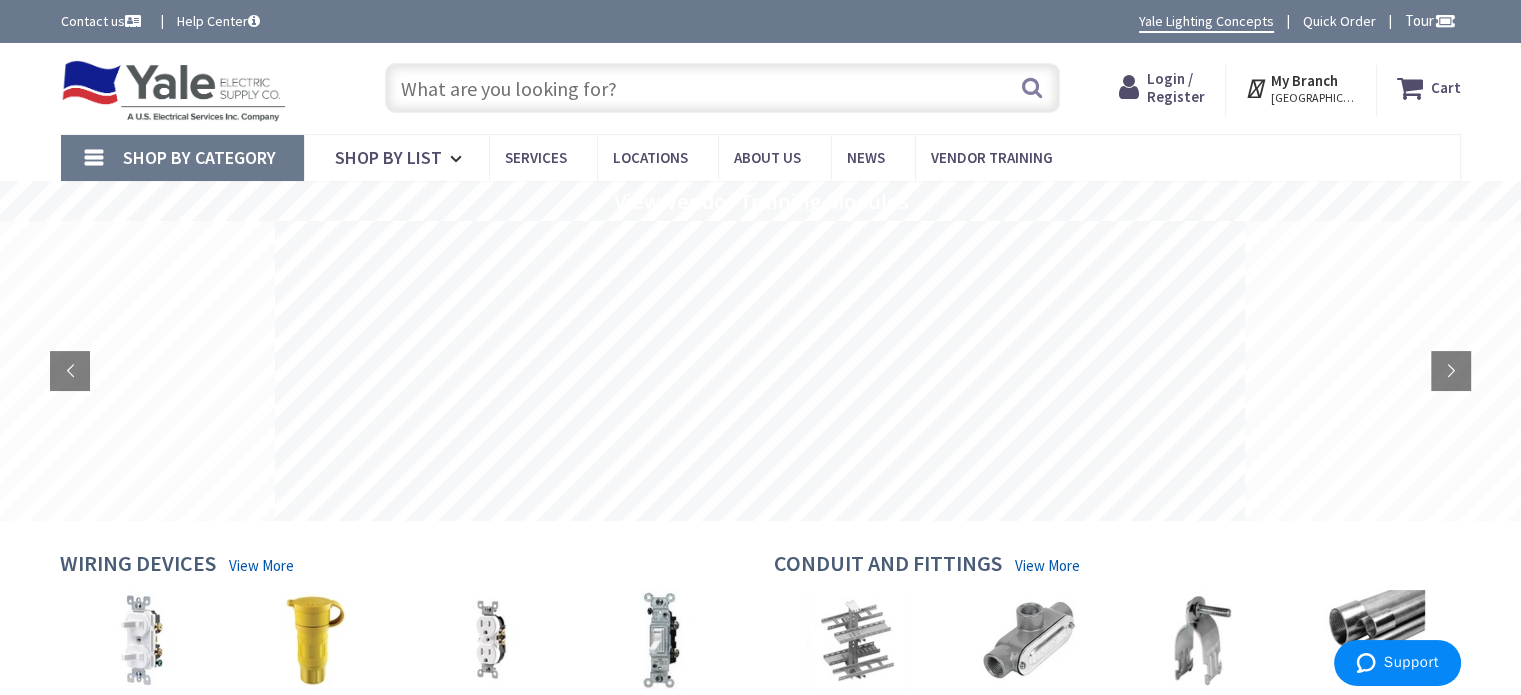click at bounding box center (722, 88) 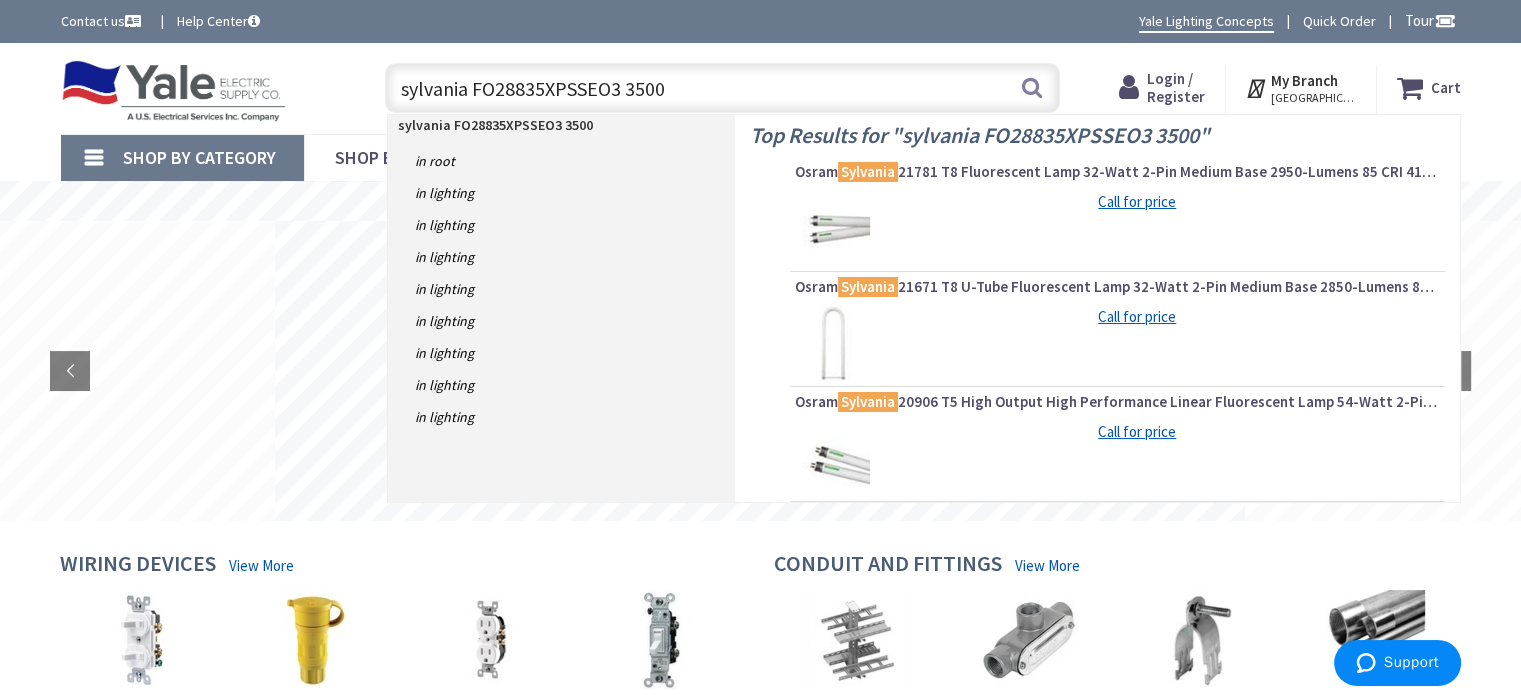 type on "sylvania FO28835XPSSEO3 3500K" 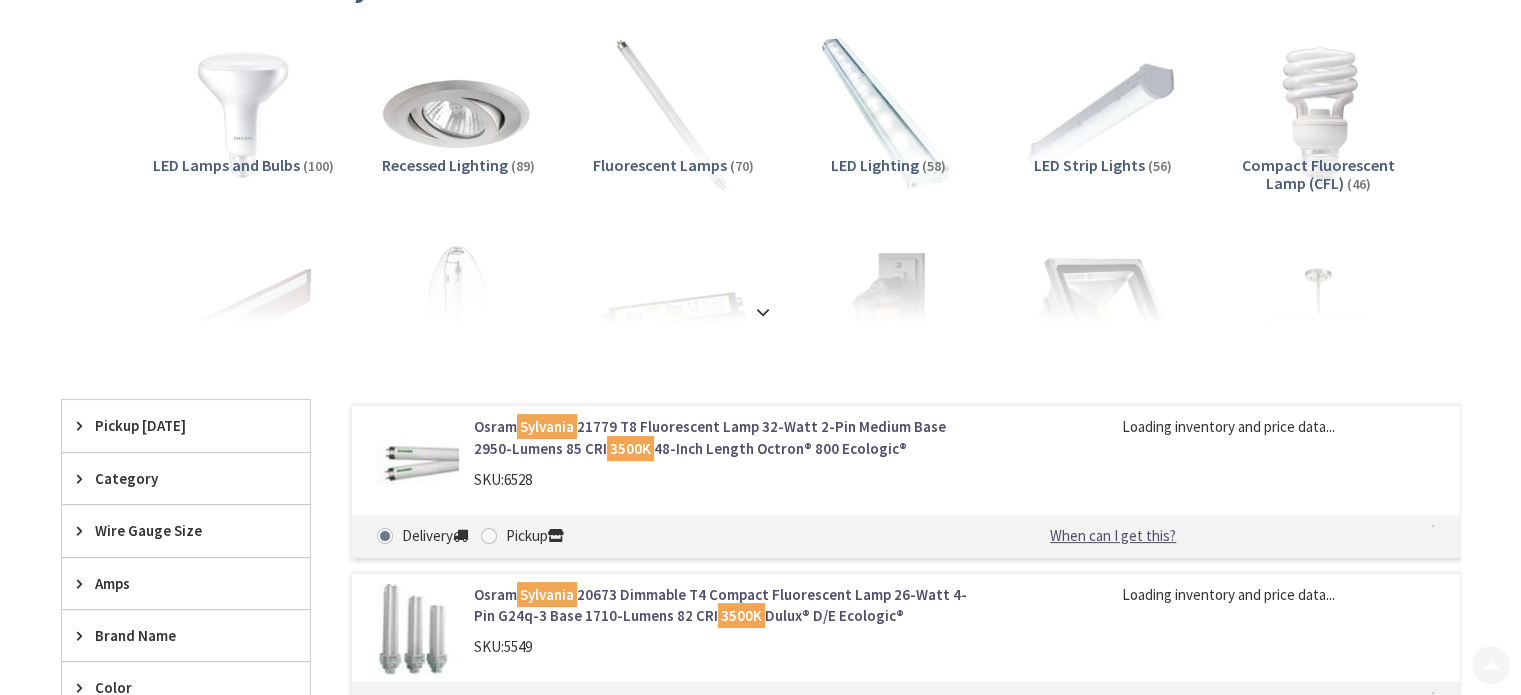 scroll, scrollTop: 0, scrollLeft: 0, axis: both 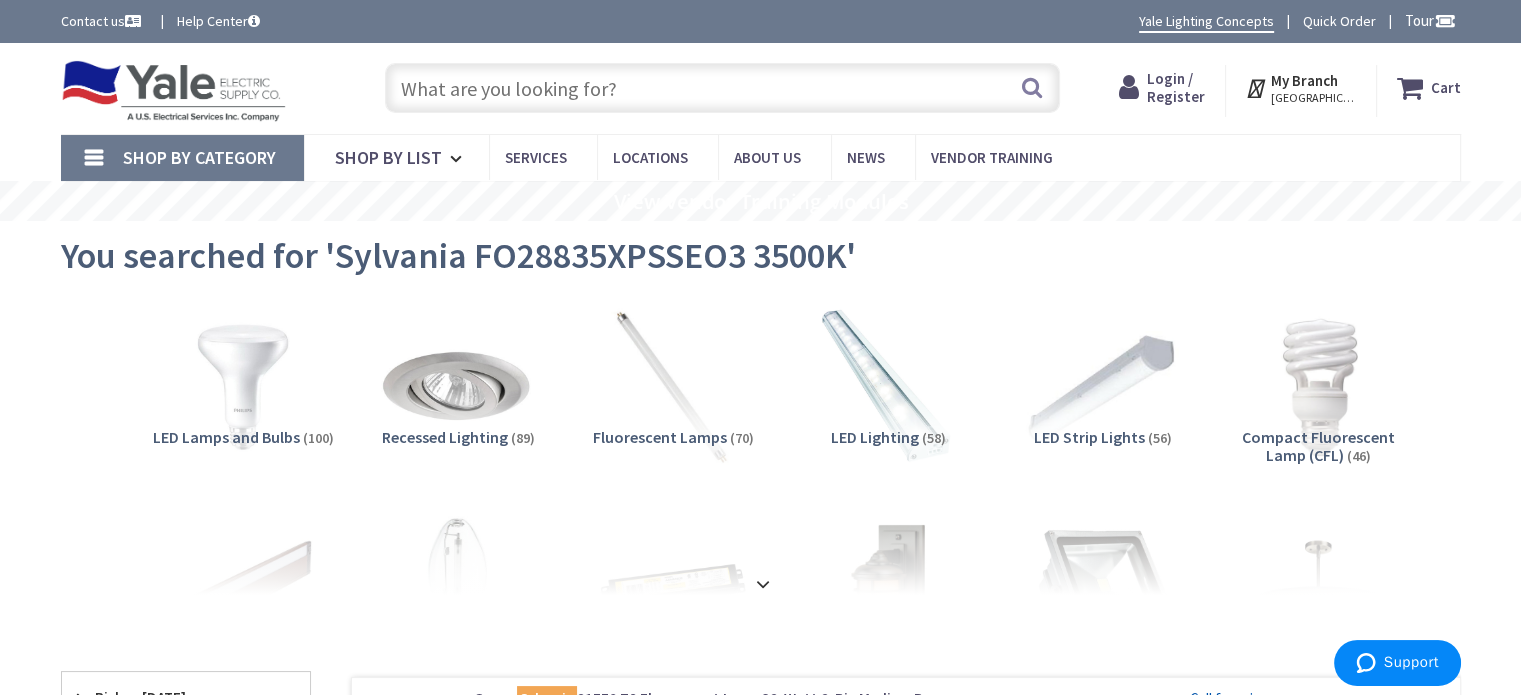 click at bounding box center (722, 88) 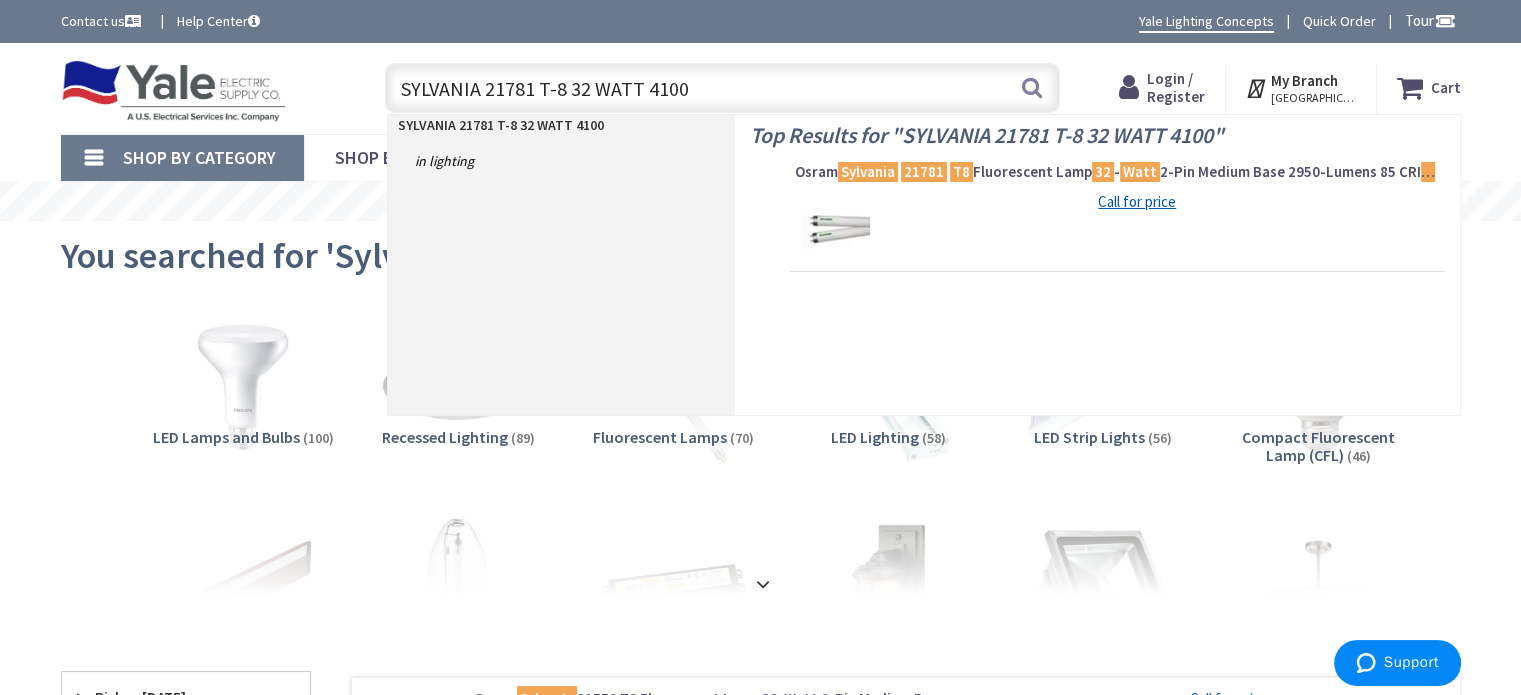 type on "SYLVANIA 21781 T-8 32 WATT 4100K" 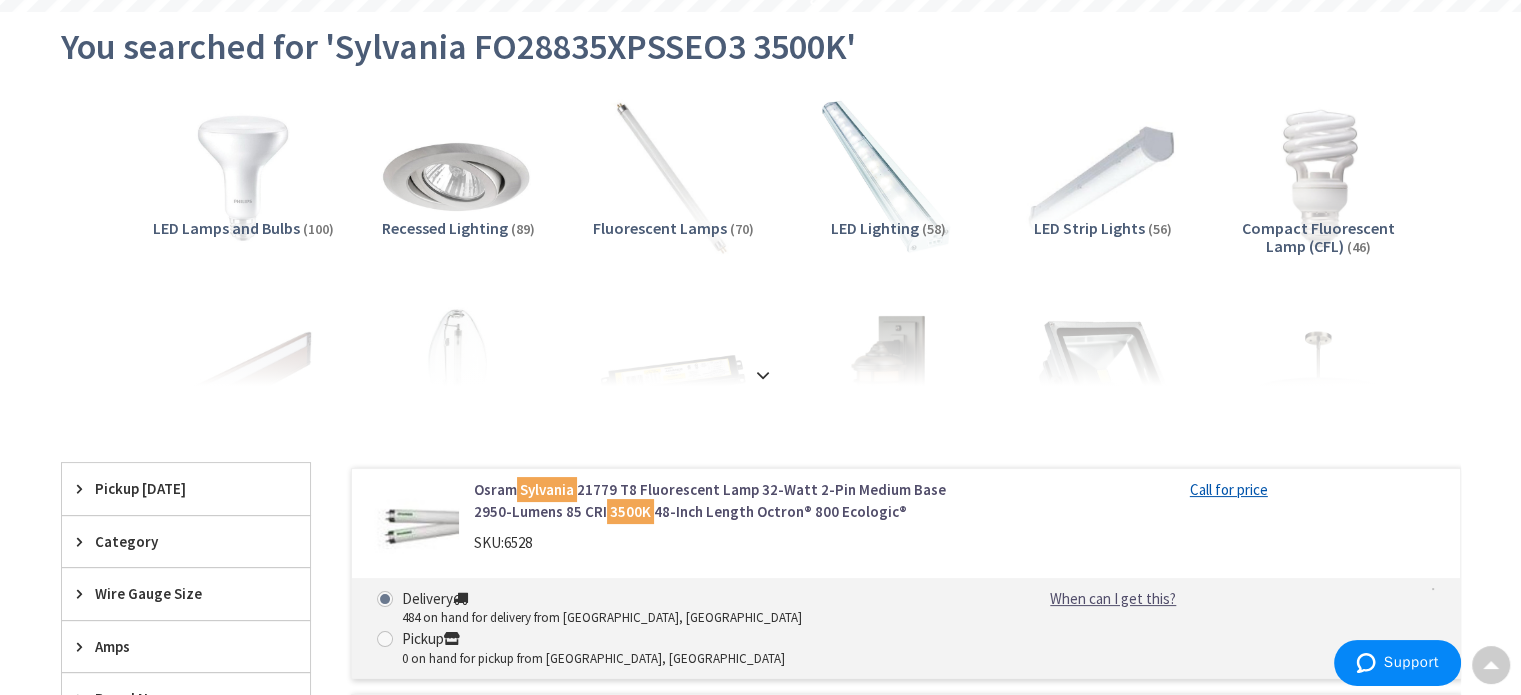 scroll, scrollTop: 0, scrollLeft: 0, axis: both 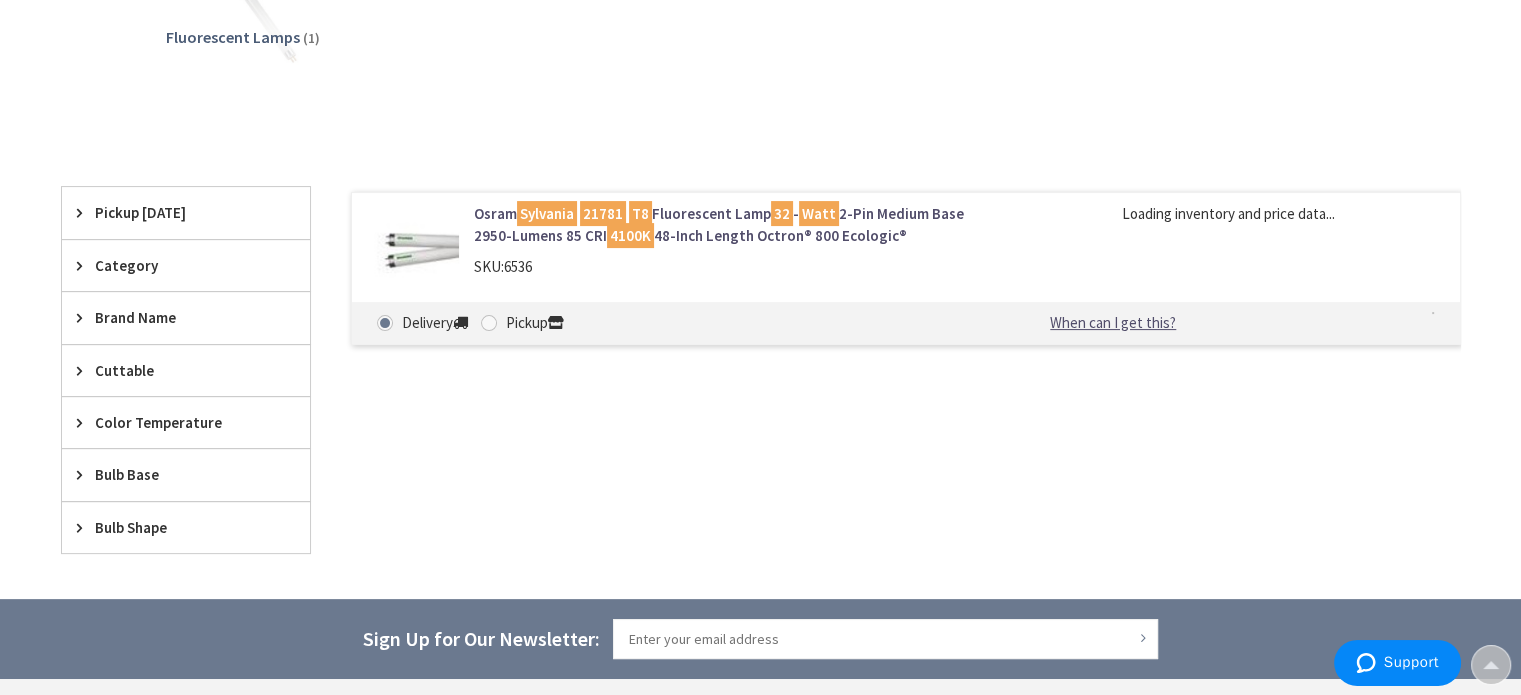 click on "Osram  Sylvania   21781   T8  Fluorescent Lamp  32 - Watt  2-Pin Medium Base 2950-Lumens 85 CRI  4100K  48-Inch Length Octron® 800 Ecologic®" at bounding box center [728, 224] 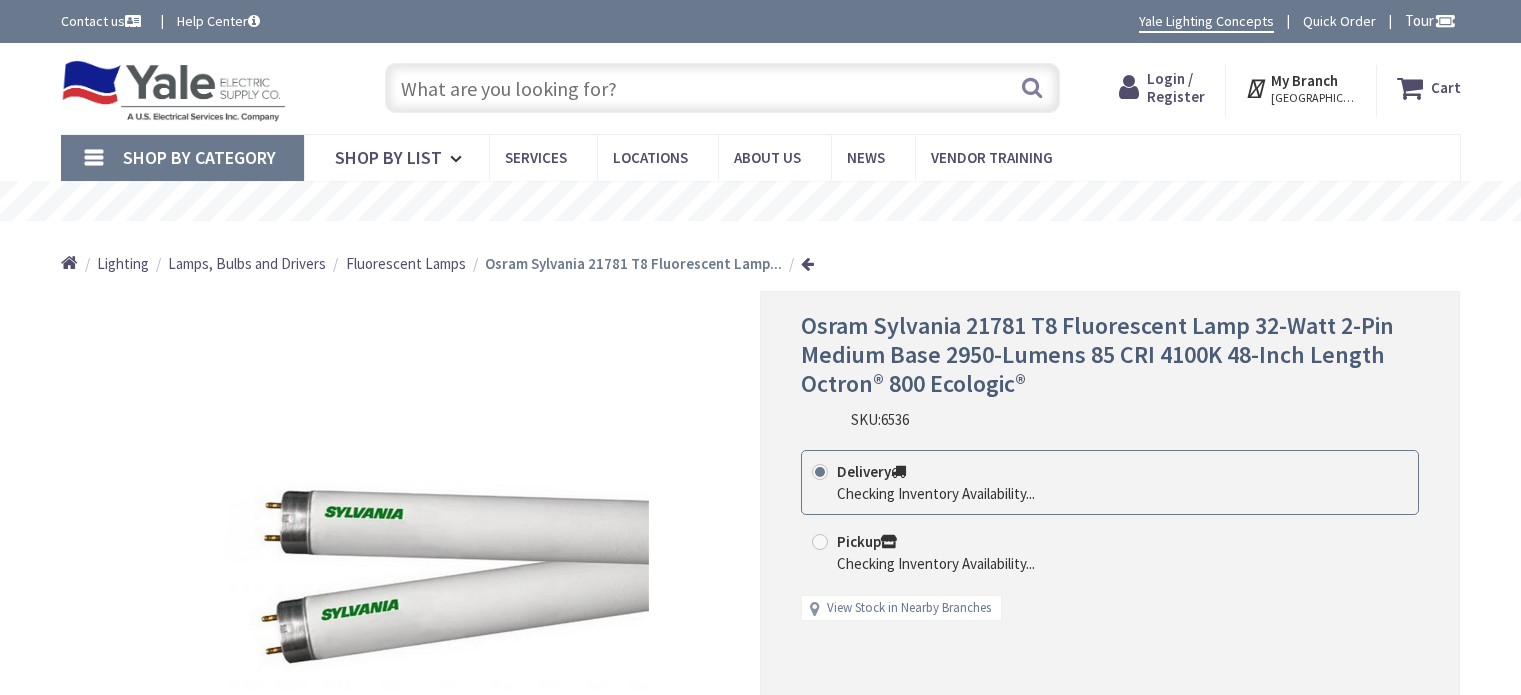 scroll, scrollTop: 0, scrollLeft: 0, axis: both 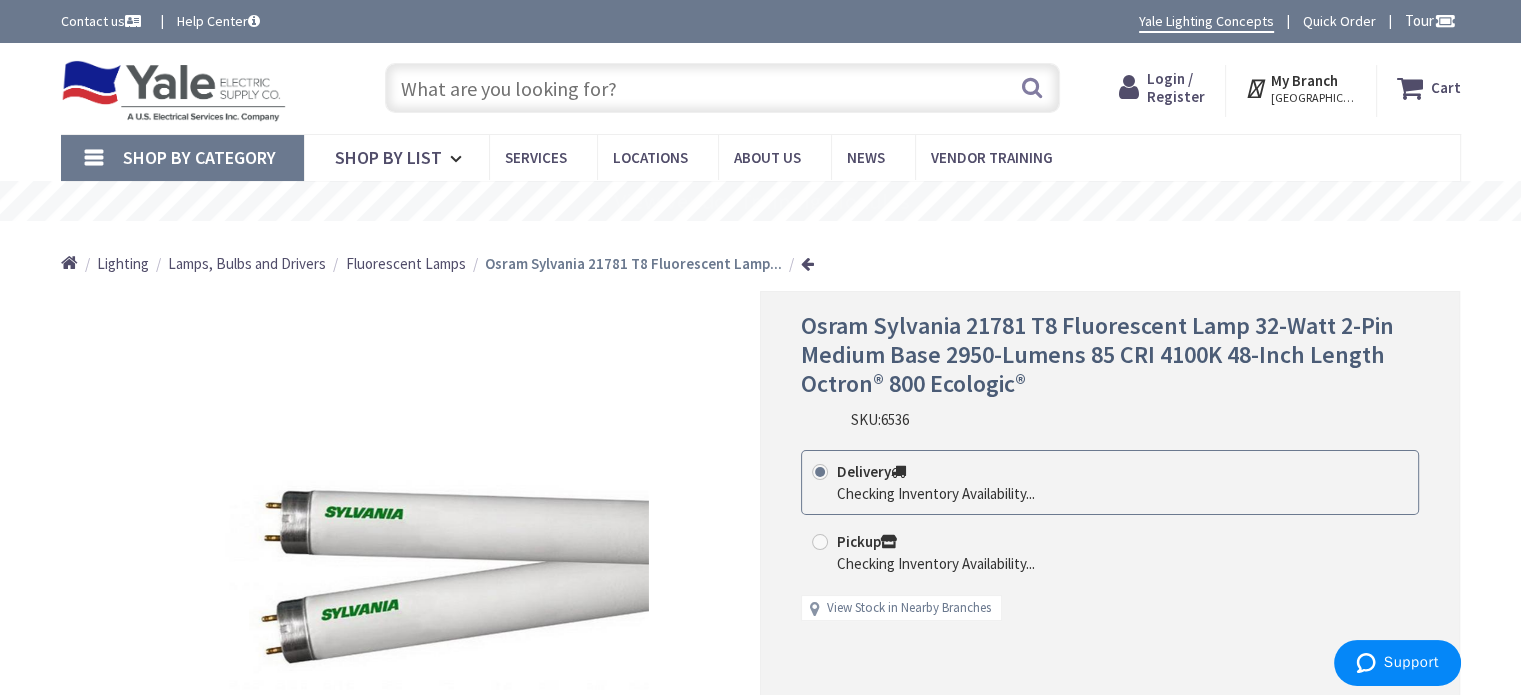 click on "HARRISBURG, PA" at bounding box center (1313, 98) 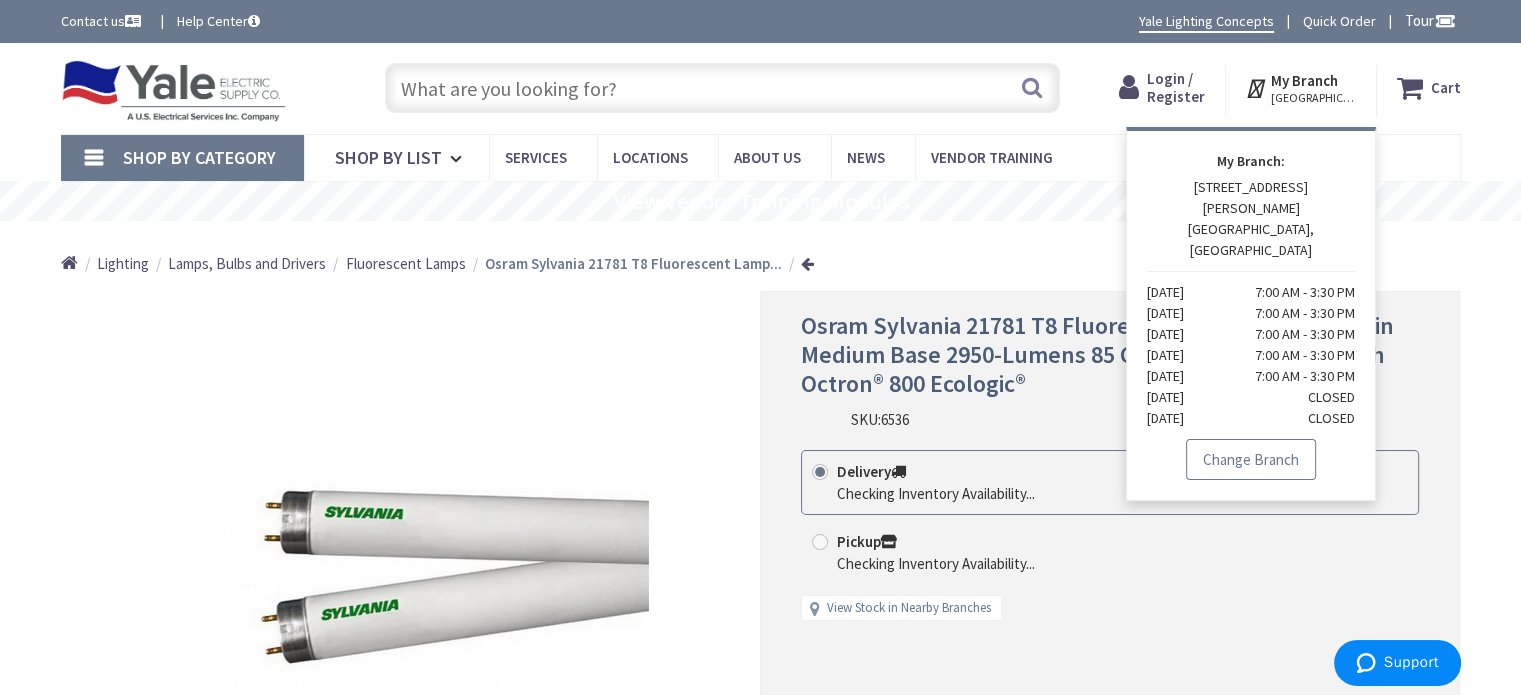 click on "Change Branch" at bounding box center (1251, 460) 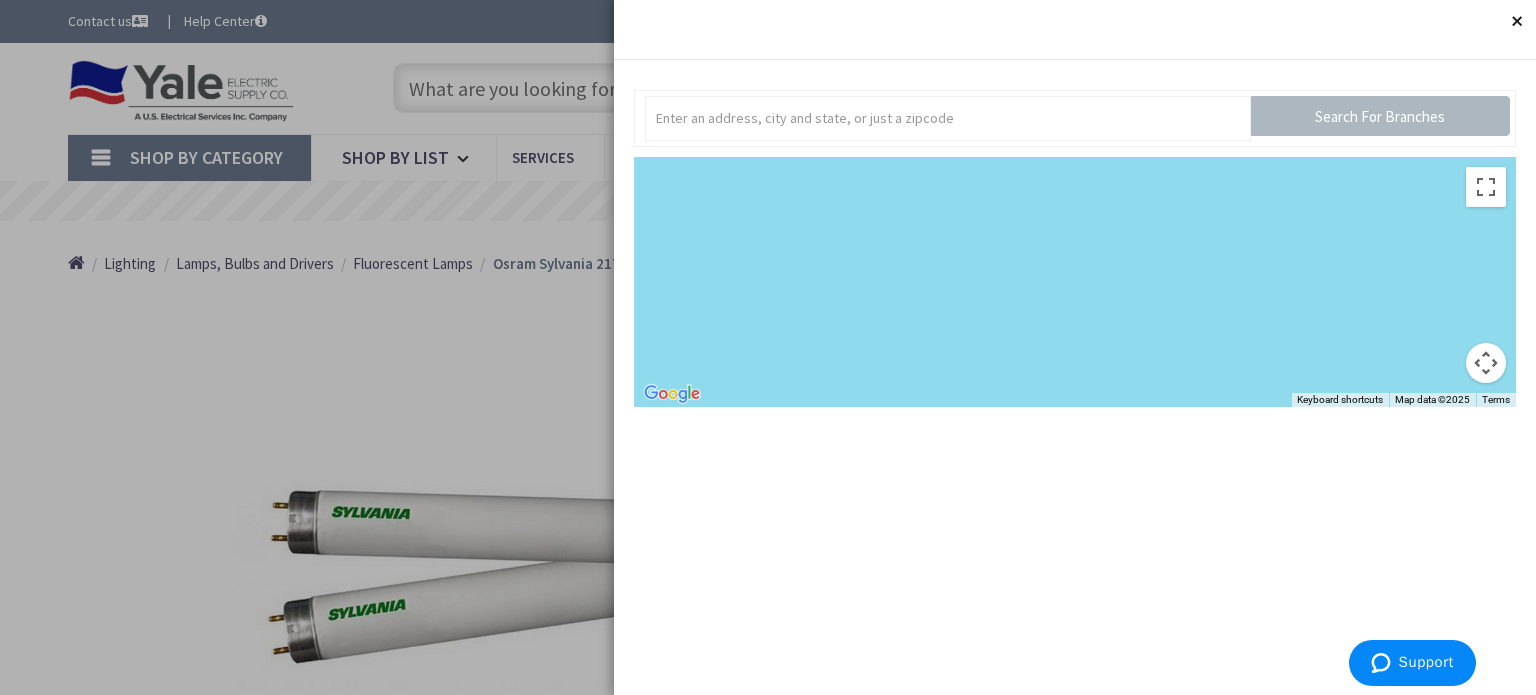 click on "Close" at bounding box center (1516, 20) 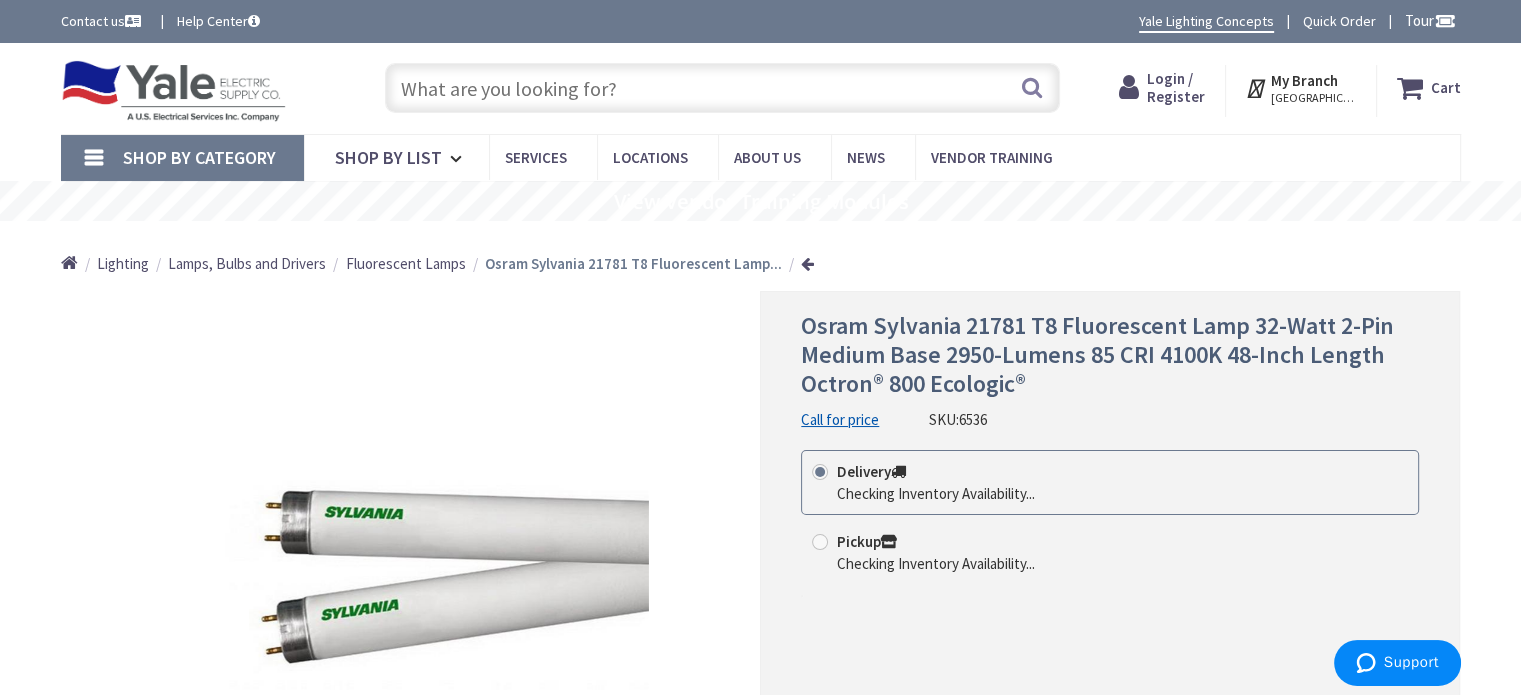 click on "HARRISBURG, PA" at bounding box center [1313, 98] 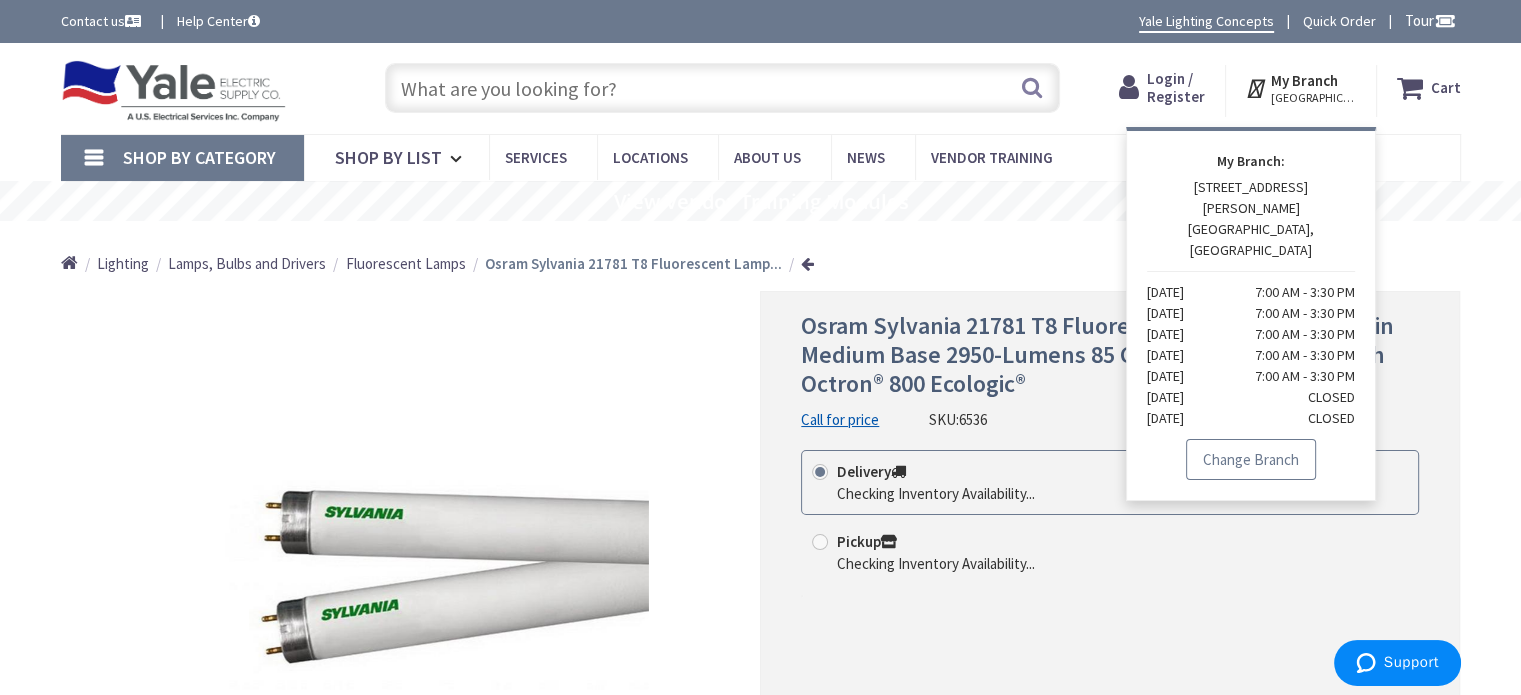 click on "Change Branch" at bounding box center (1251, 460) 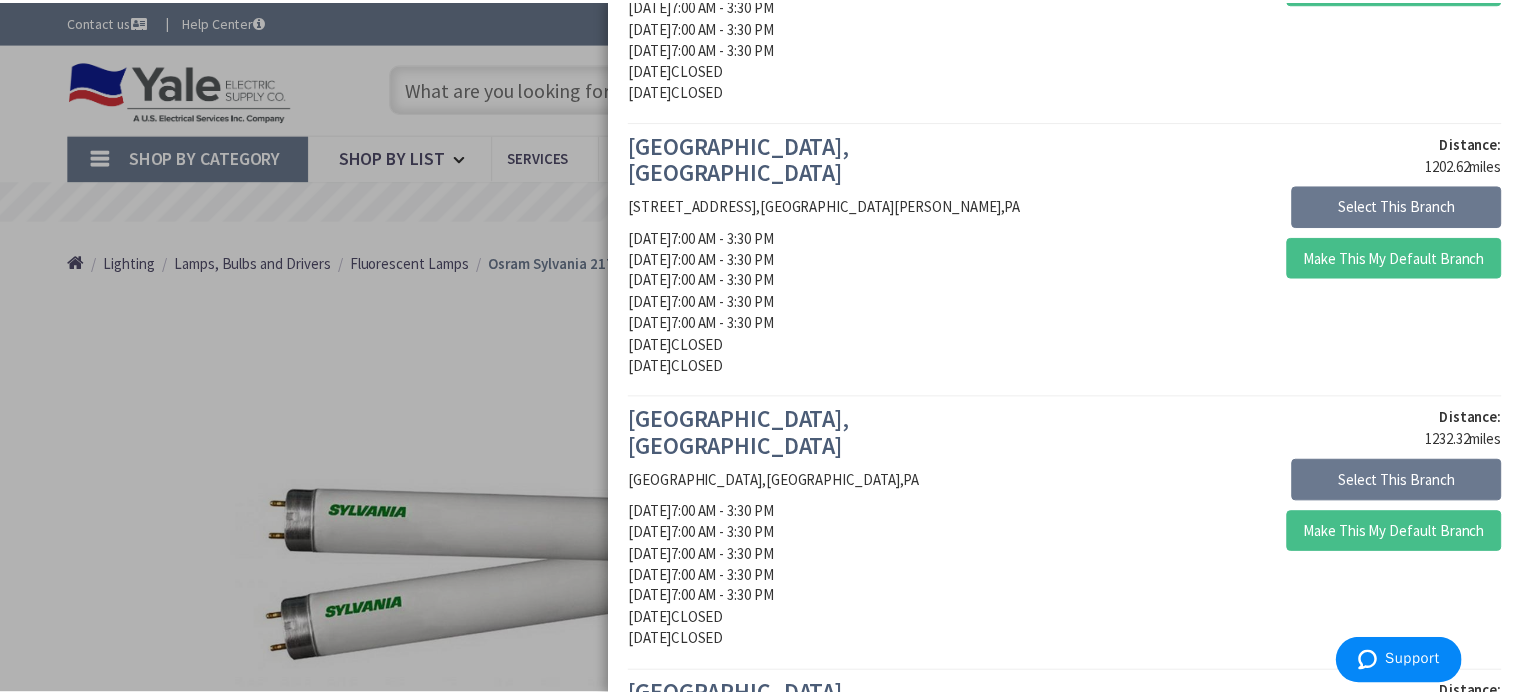 scroll, scrollTop: 2100, scrollLeft: 0, axis: vertical 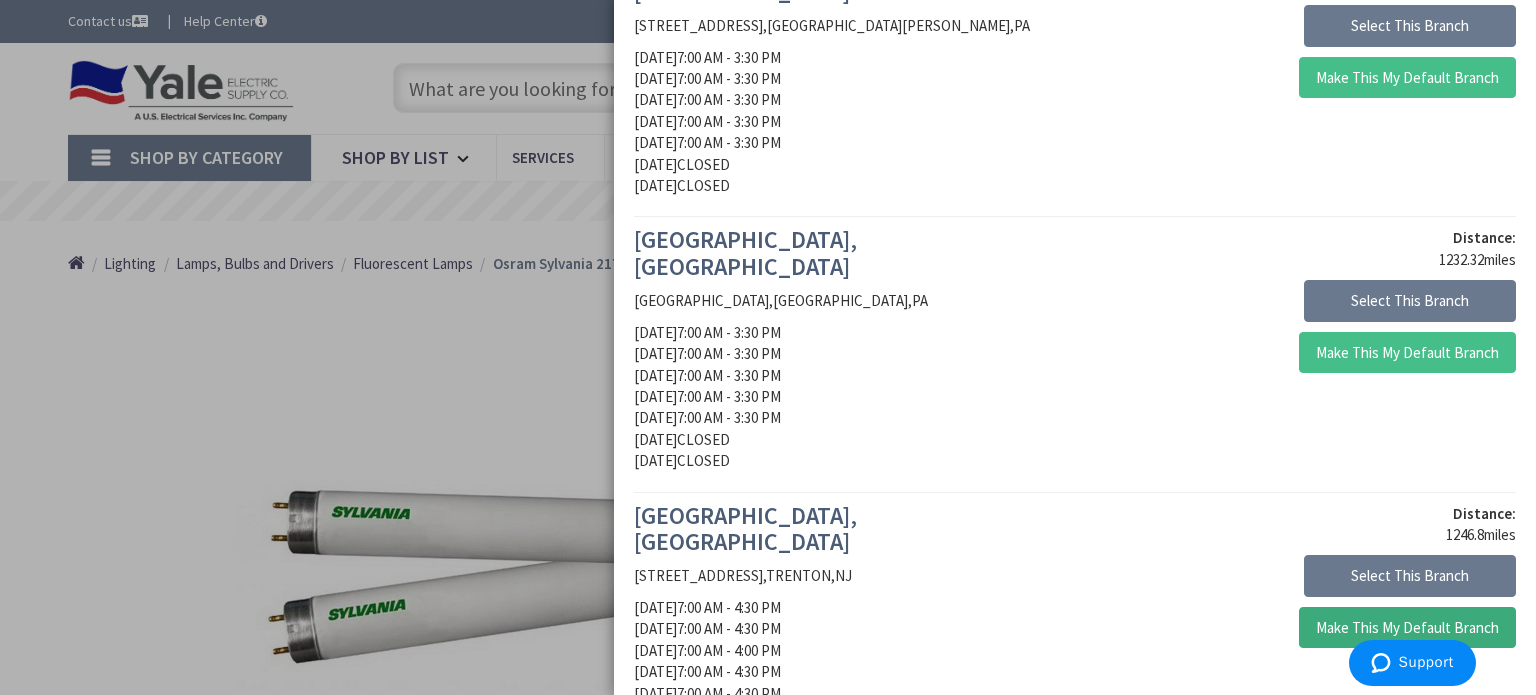 click on "Make This My Default Branch" at bounding box center [1407, 628] 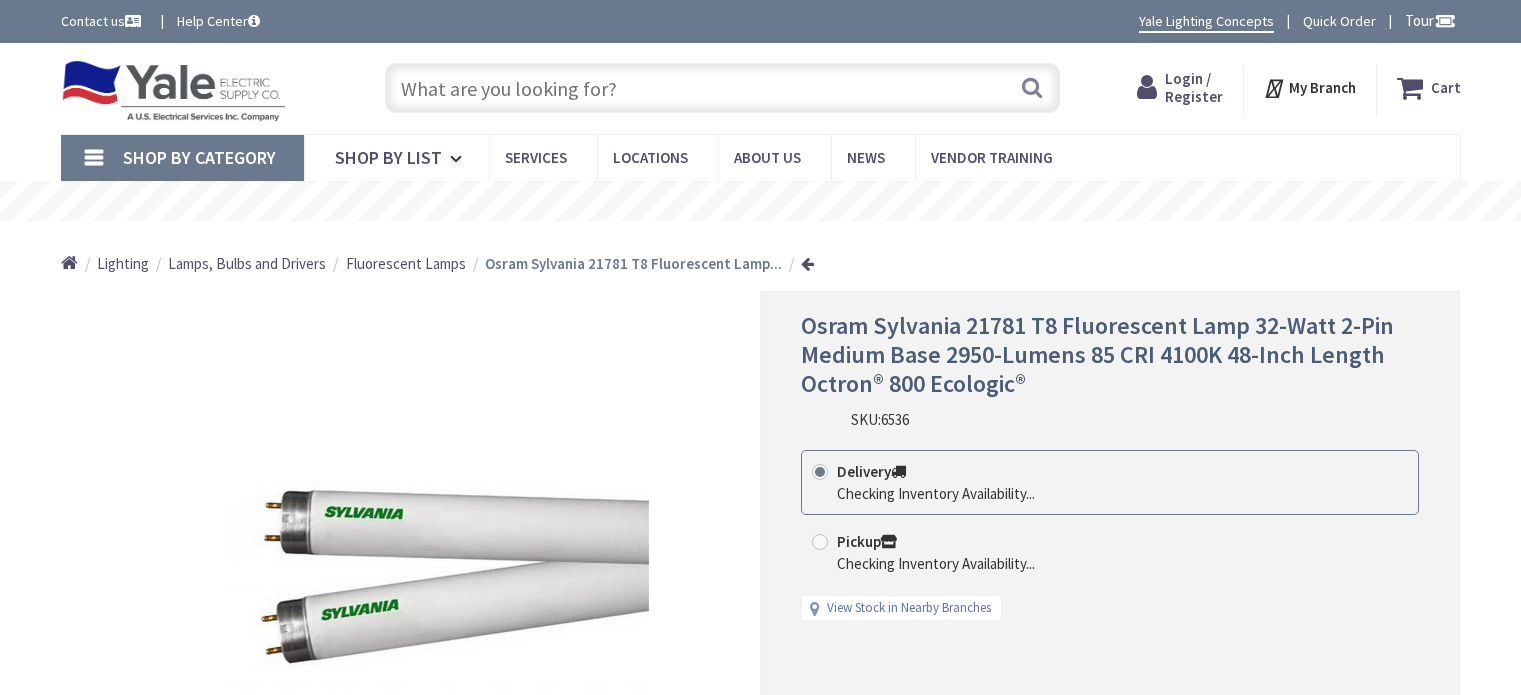 scroll, scrollTop: 0, scrollLeft: 0, axis: both 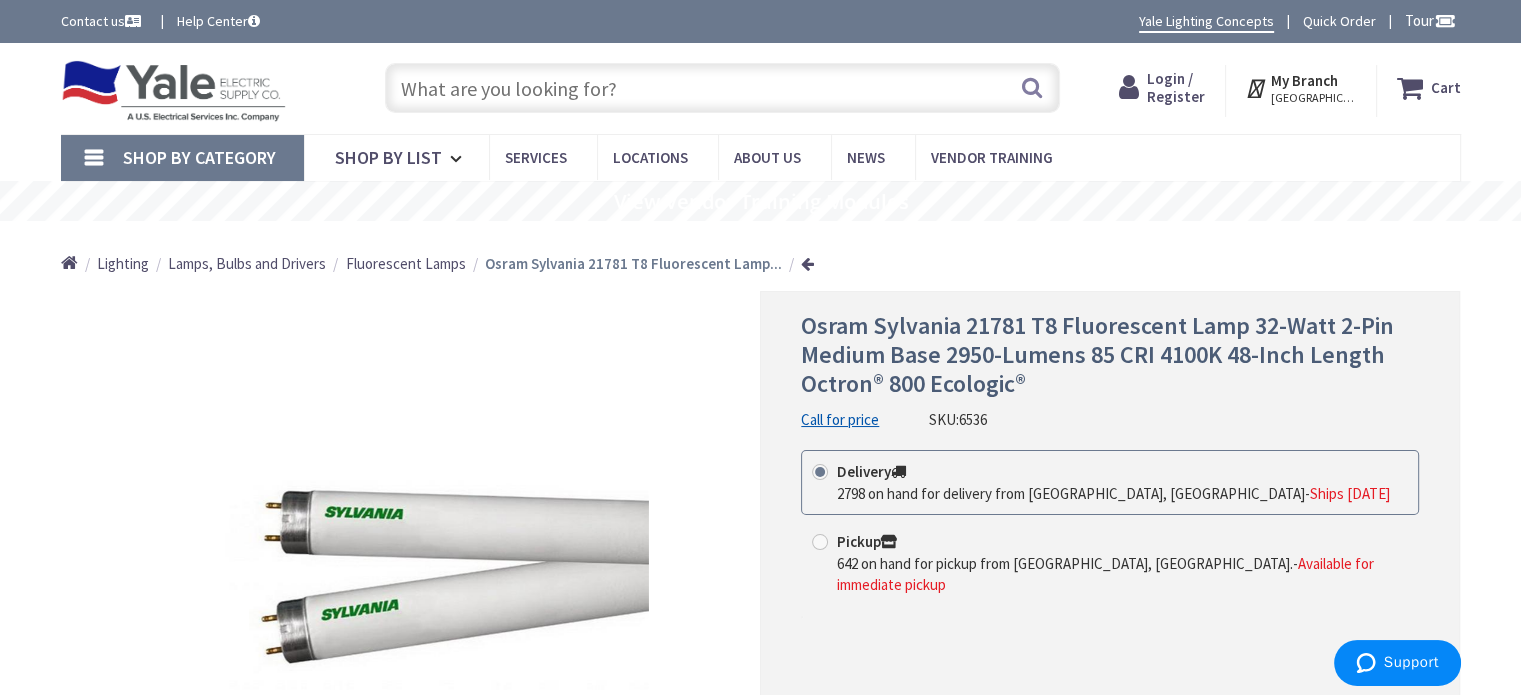 click on "Fluorescent Lamps" at bounding box center [406, 263] 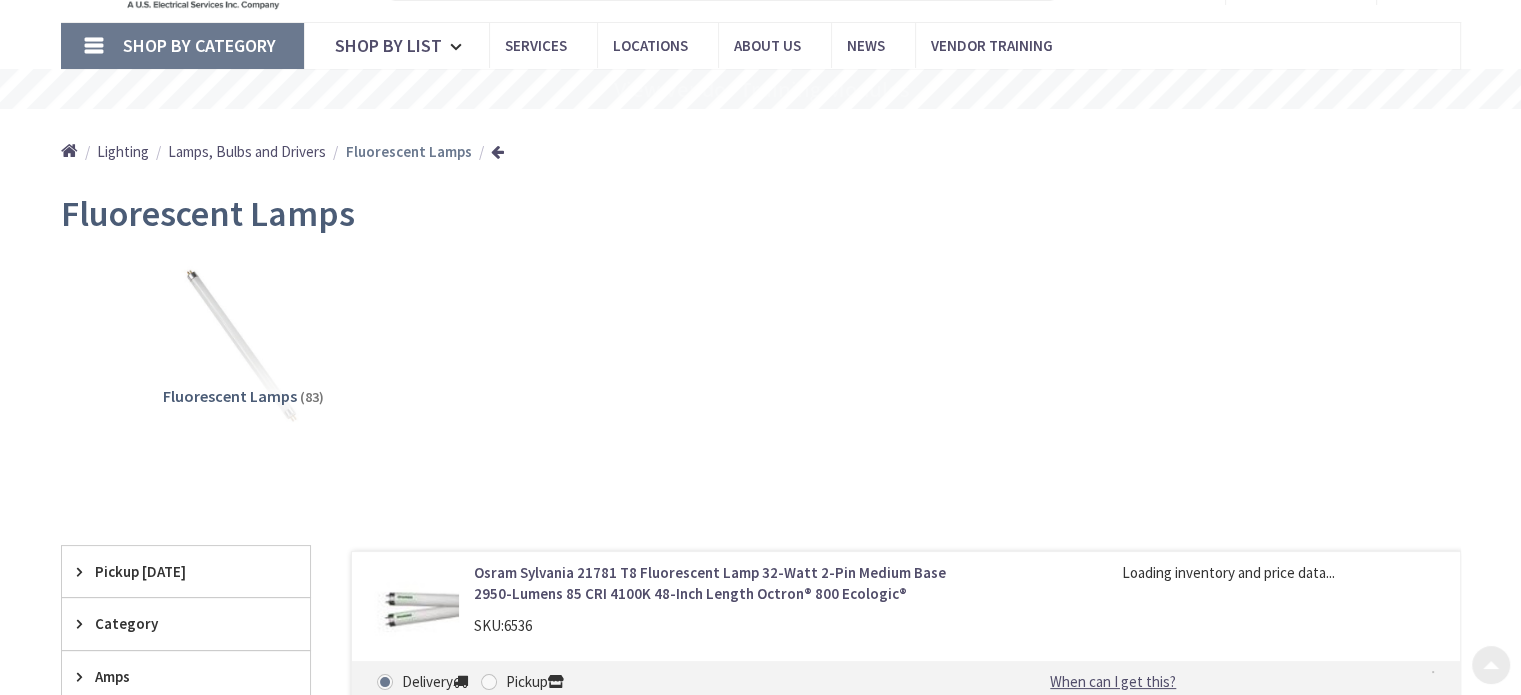 scroll, scrollTop: 500, scrollLeft: 0, axis: vertical 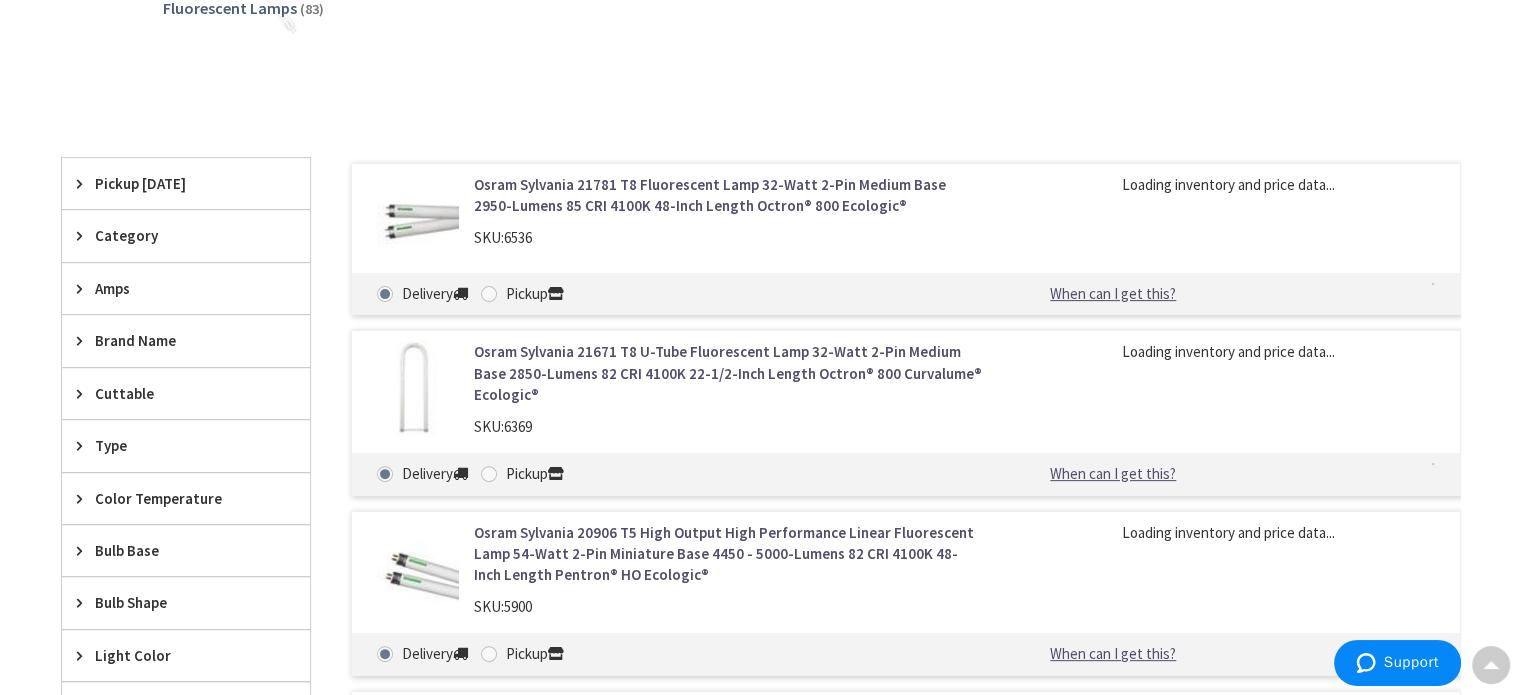 click on "Brand Name" at bounding box center (176, 340) 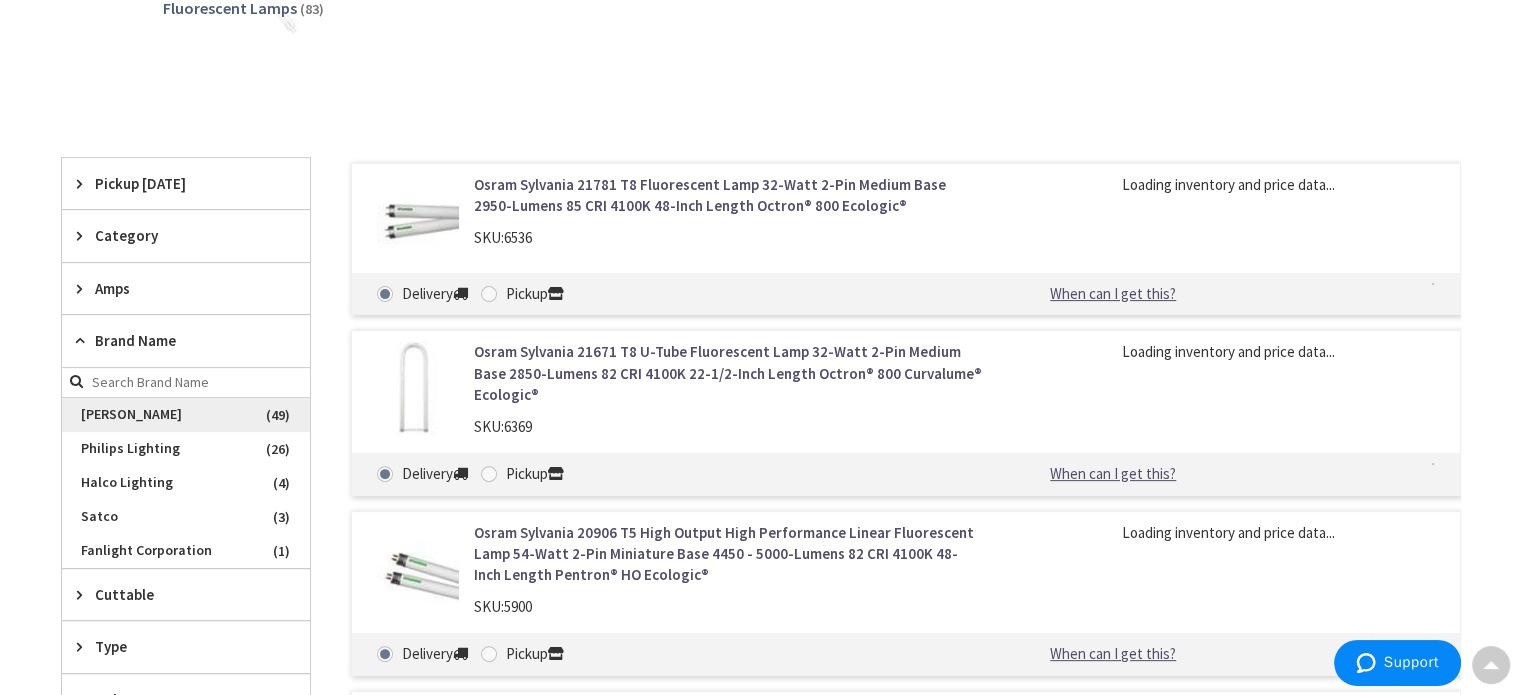click on "[PERSON_NAME]" at bounding box center (186, 415) 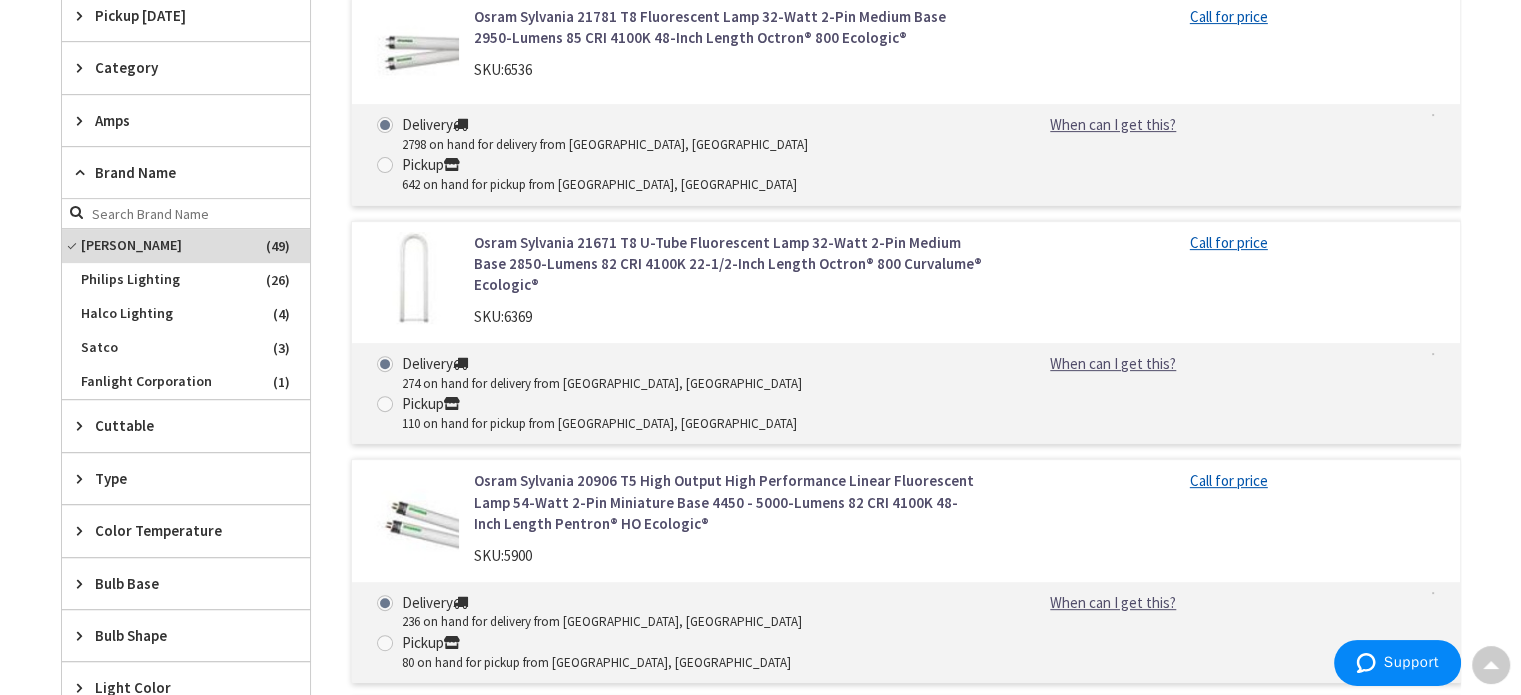 scroll, scrollTop: 800, scrollLeft: 0, axis: vertical 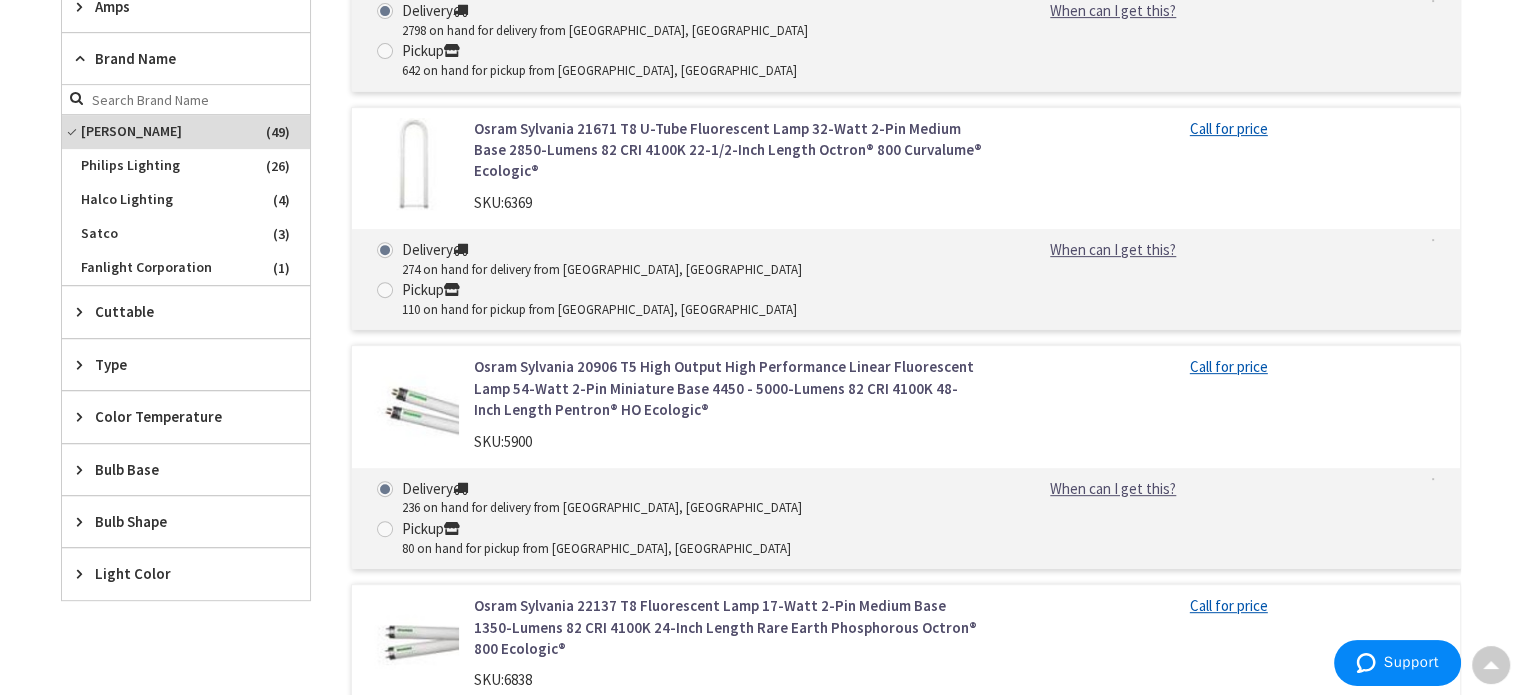 click on "Color Temperature" at bounding box center (176, 416) 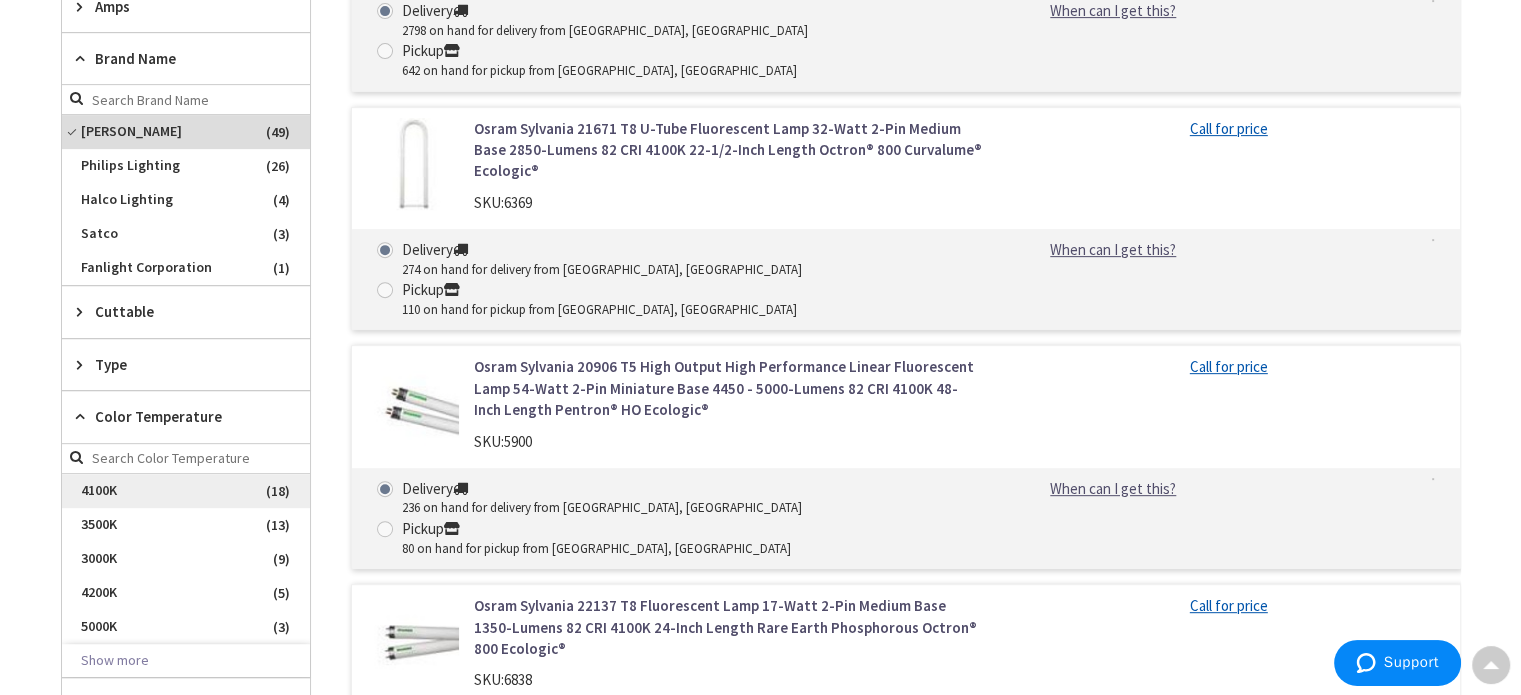 click on "4100K" at bounding box center (186, 491) 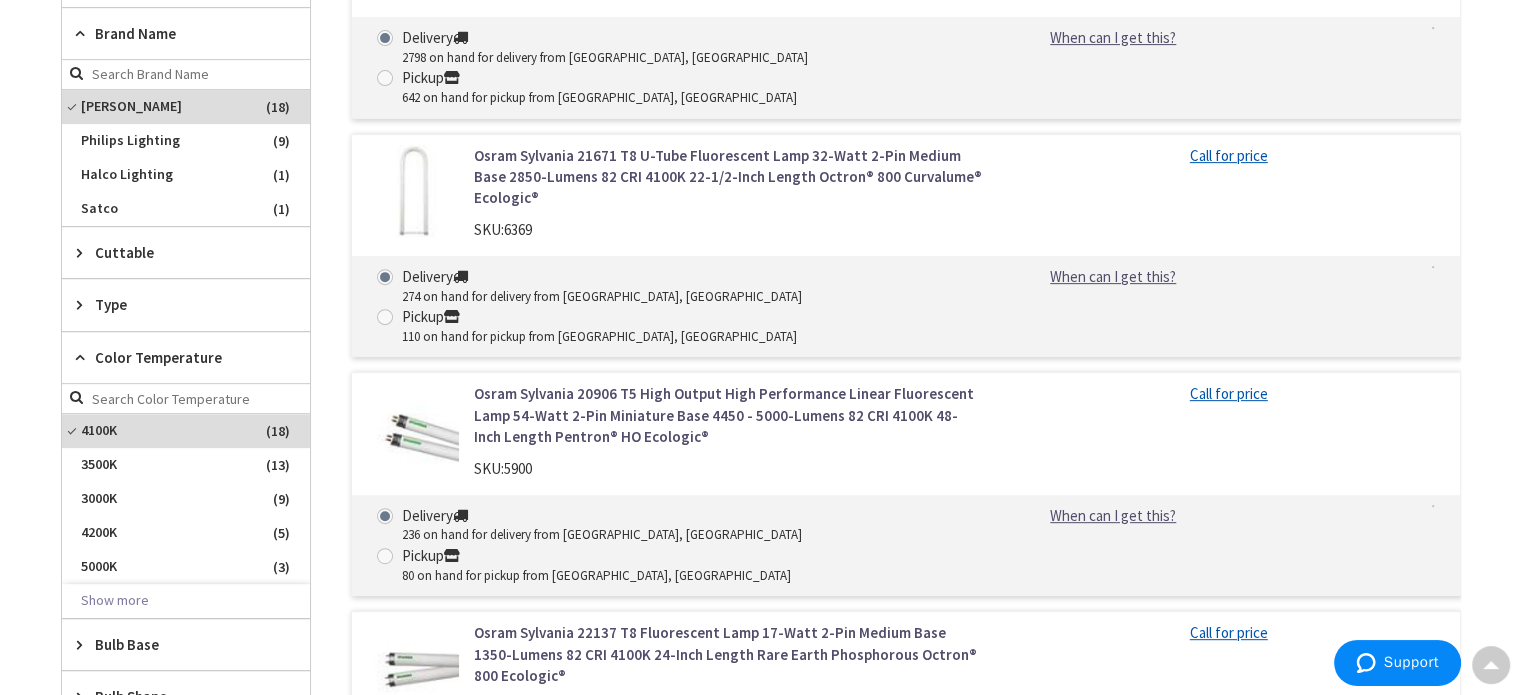 scroll, scrollTop: 748, scrollLeft: 0, axis: vertical 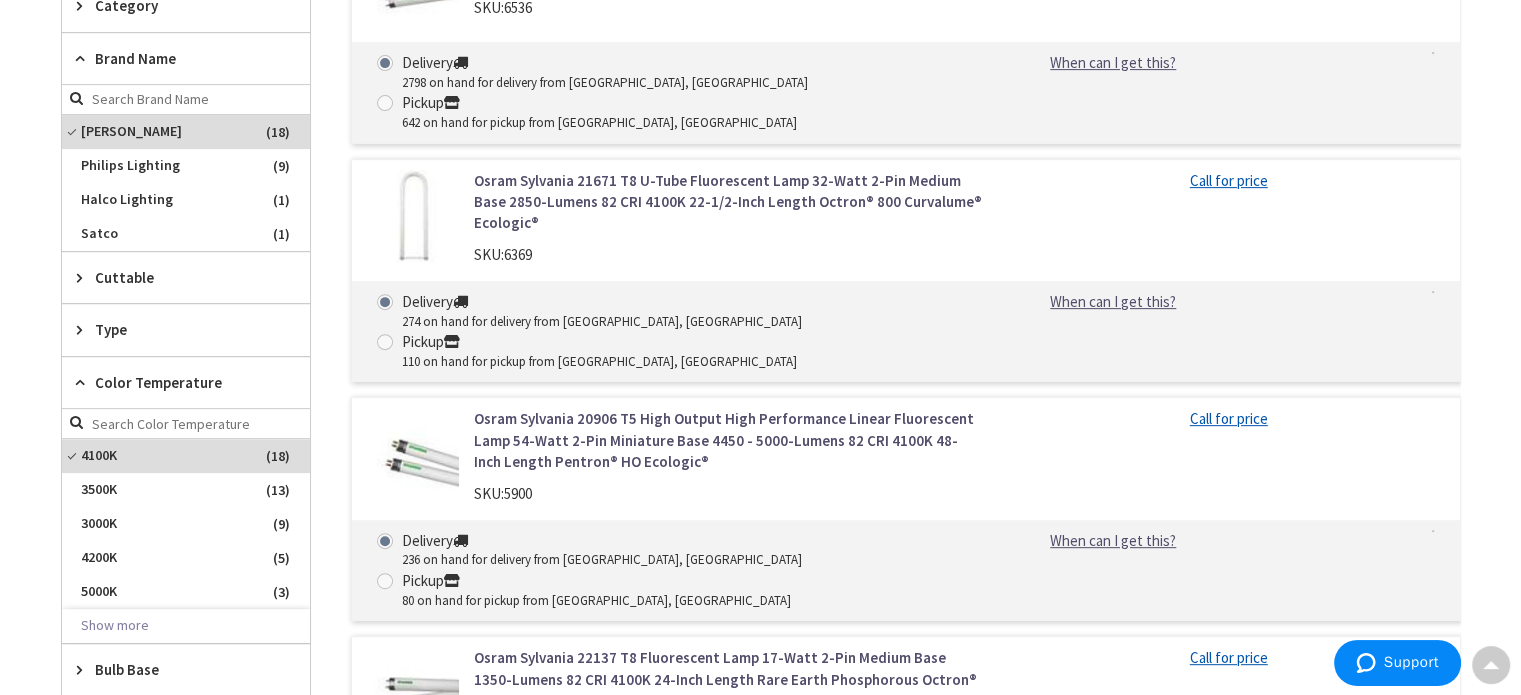 click on "Type" at bounding box center (176, 329) 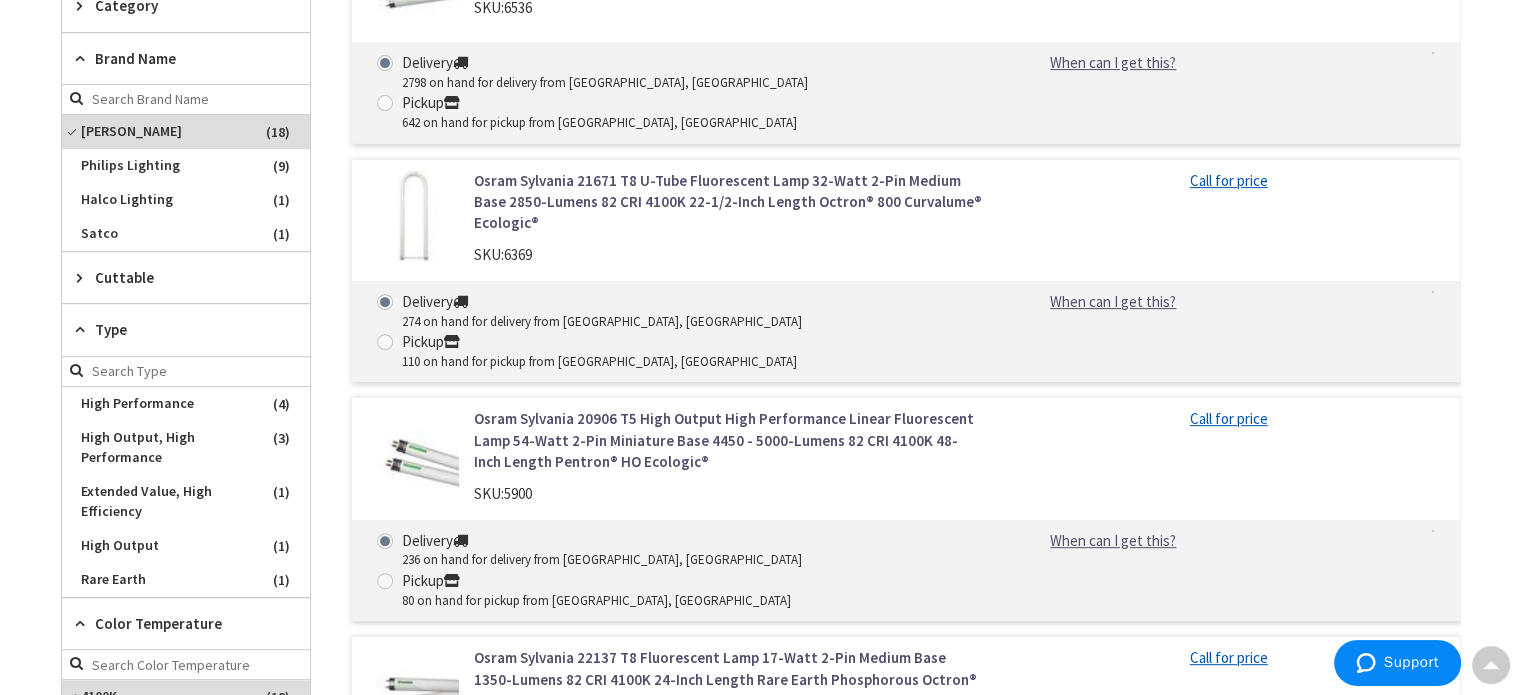 click on "Cuttable" at bounding box center [176, 277] 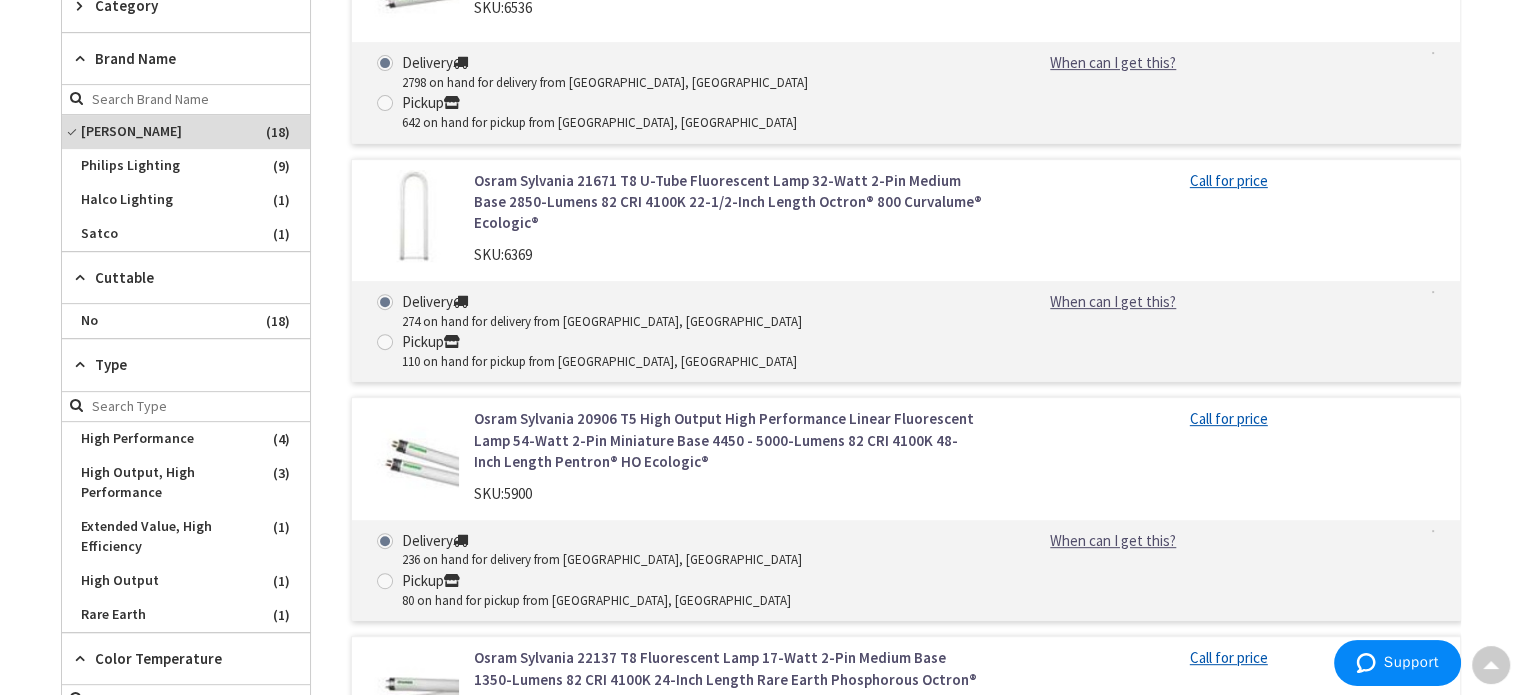 click on "Type" at bounding box center (176, 364) 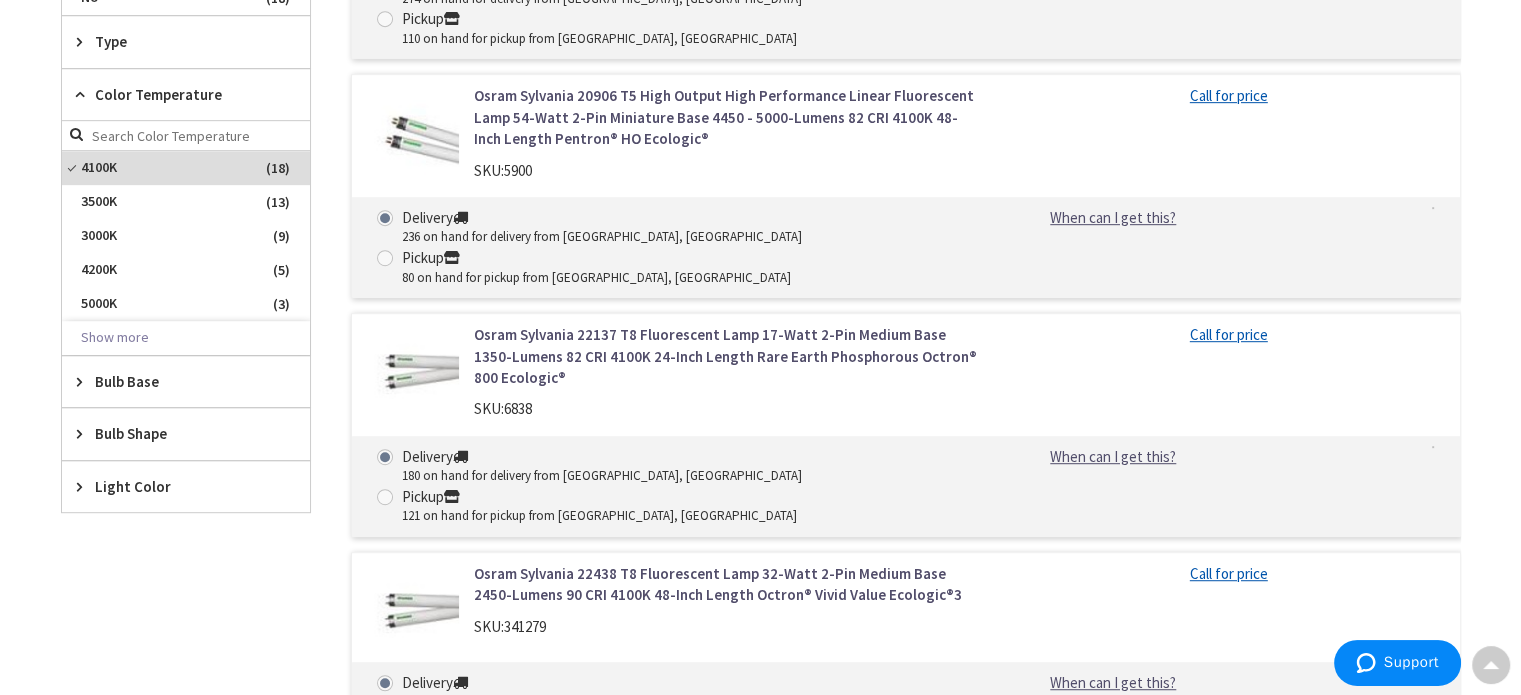 scroll, scrollTop: 1148, scrollLeft: 0, axis: vertical 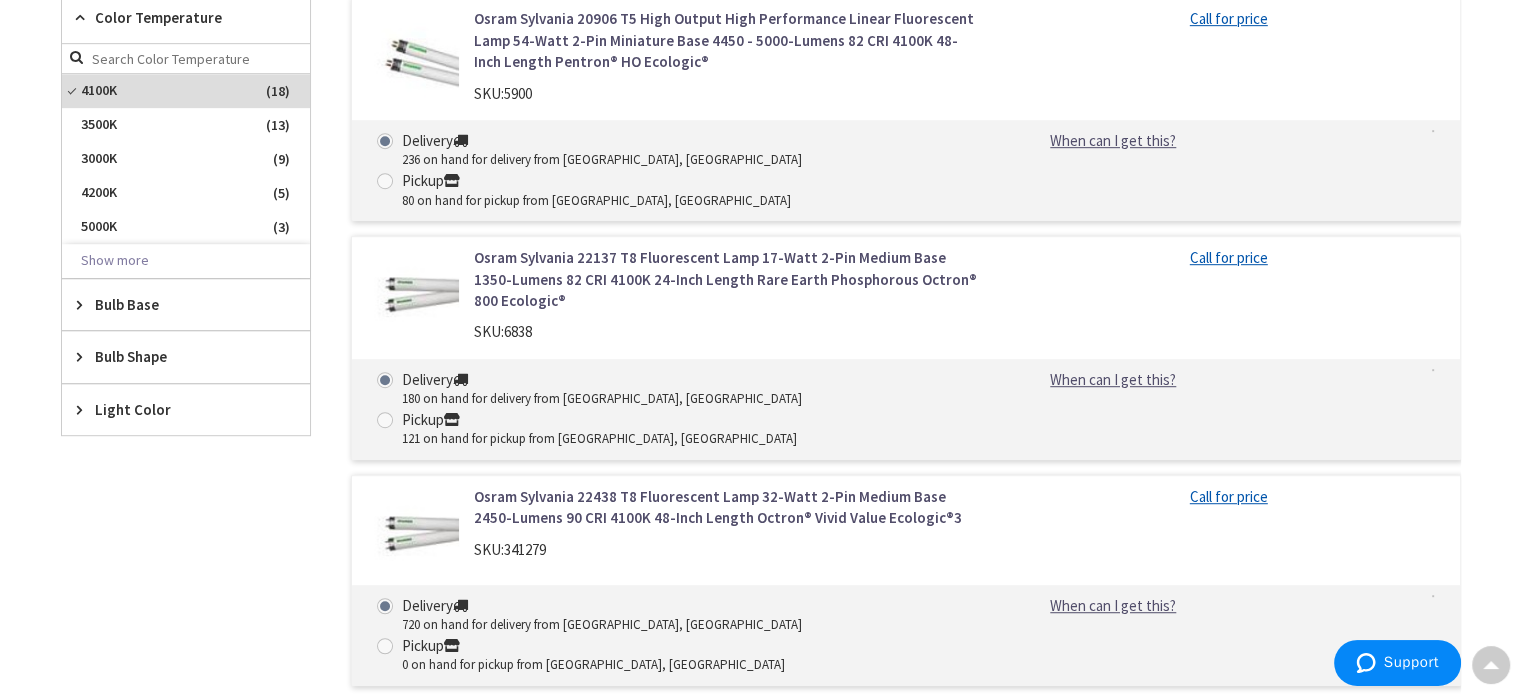 click on "Bulb Shape" at bounding box center [176, 356] 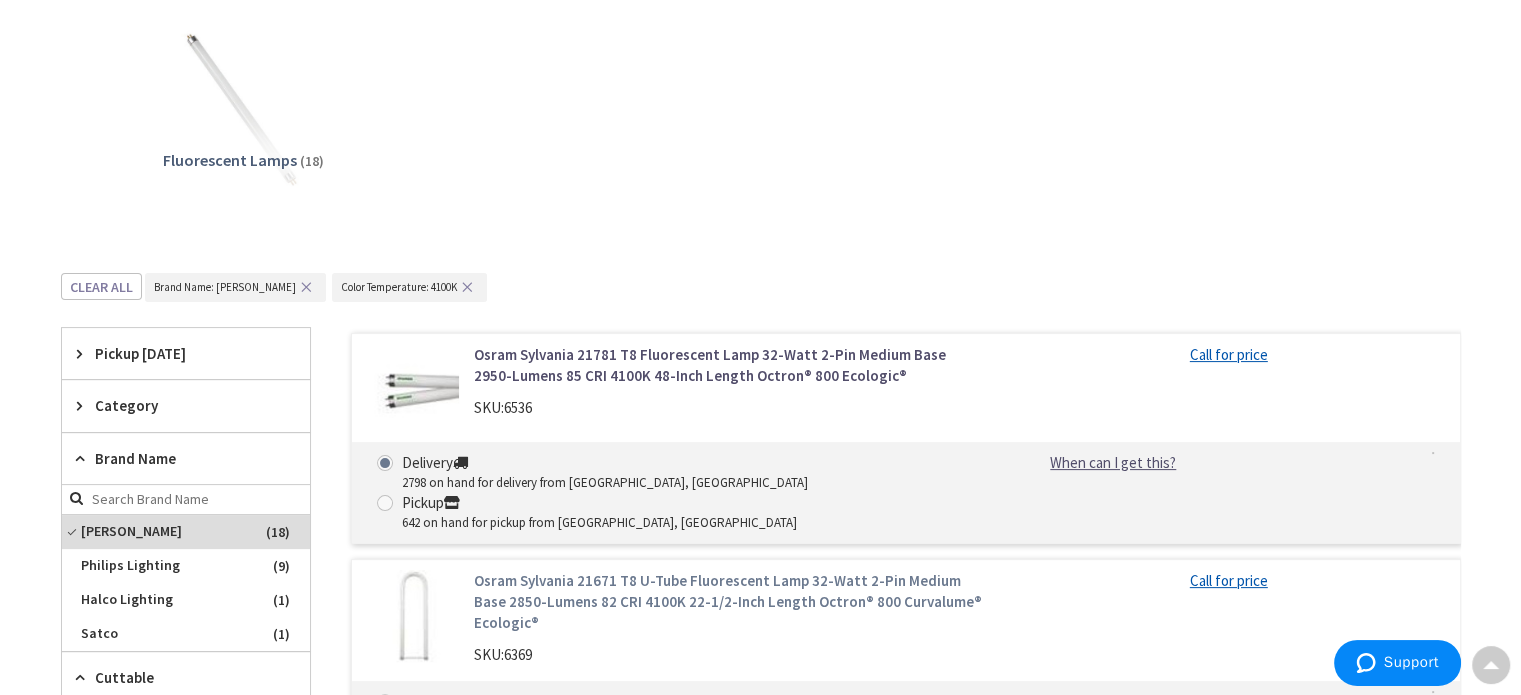 scroll, scrollTop: 0, scrollLeft: 0, axis: both 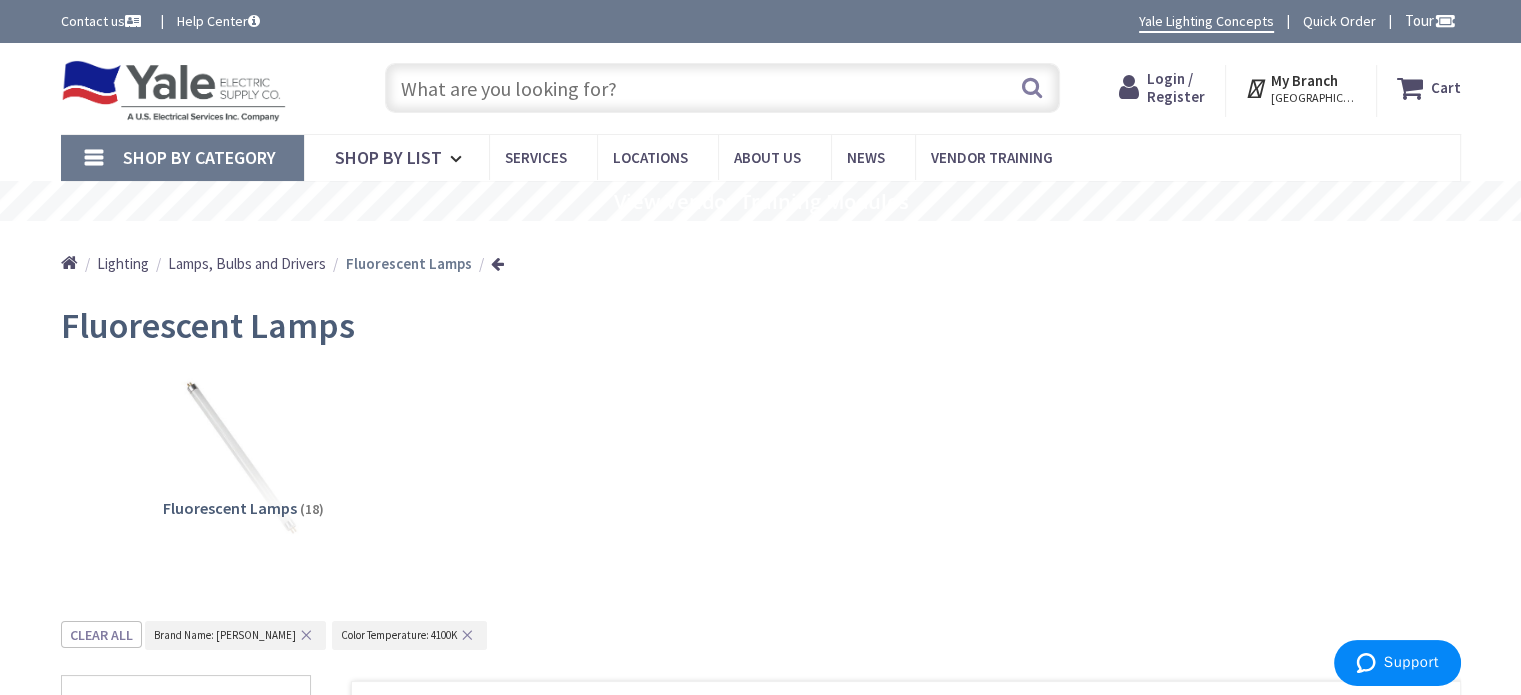 click at bounding box center (722, 88) 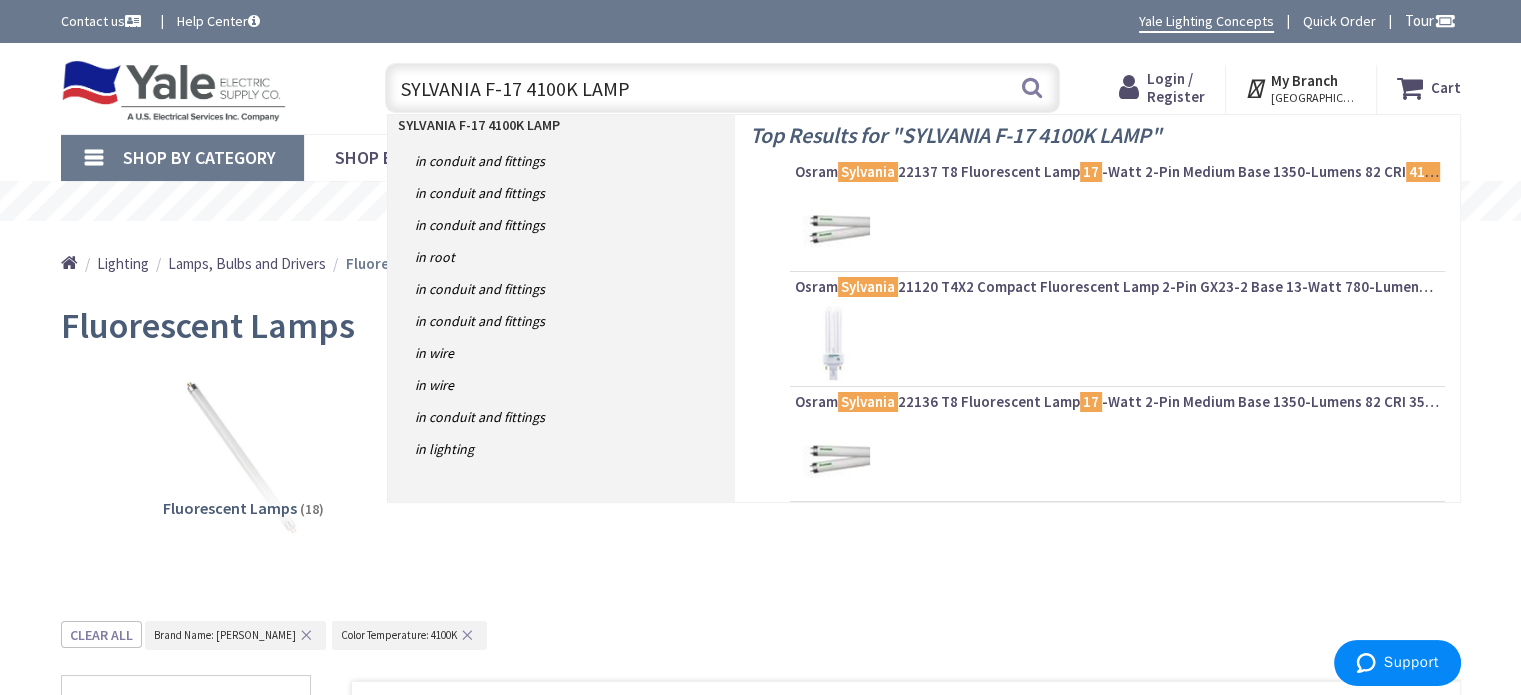 type on "SYLVANIA F-17 4100K LAMPS" 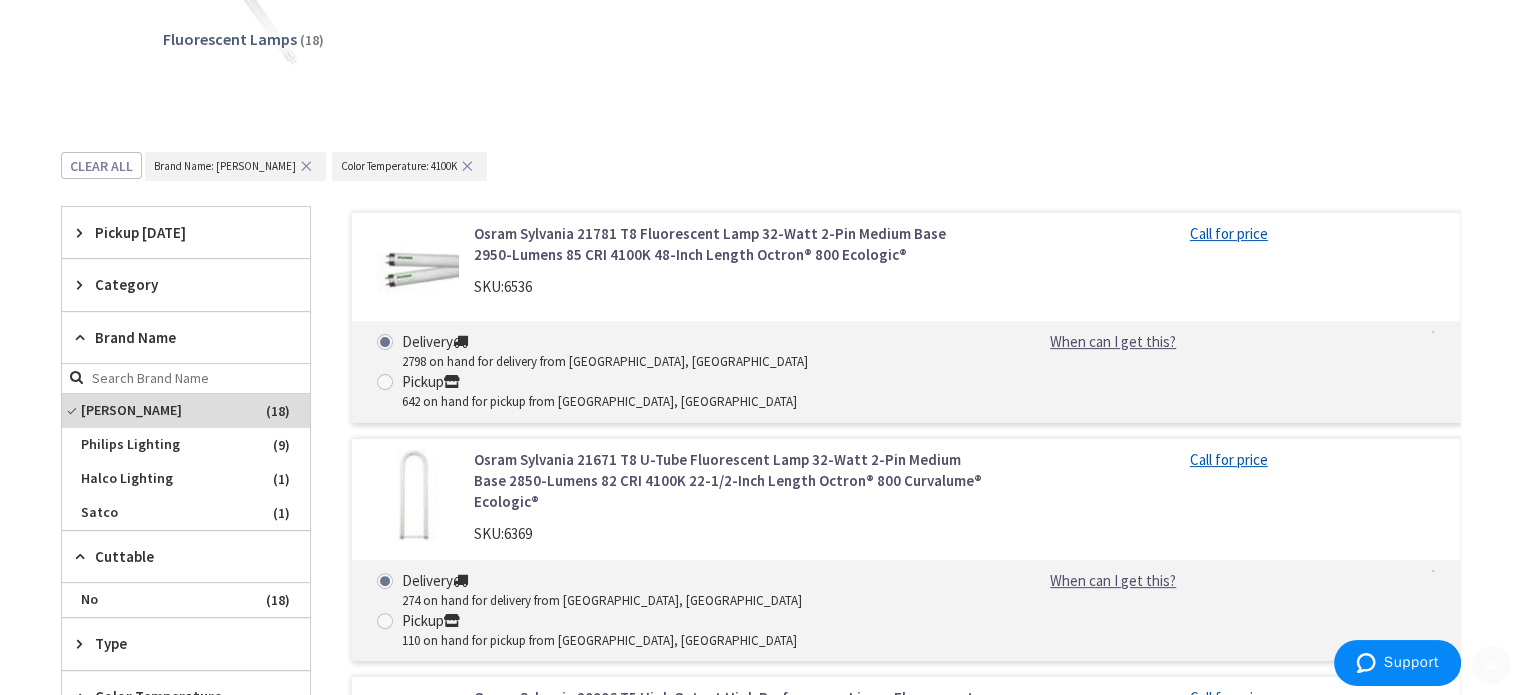scroll, scrollTop: 500, scrollLeft: 0, axis: vertical 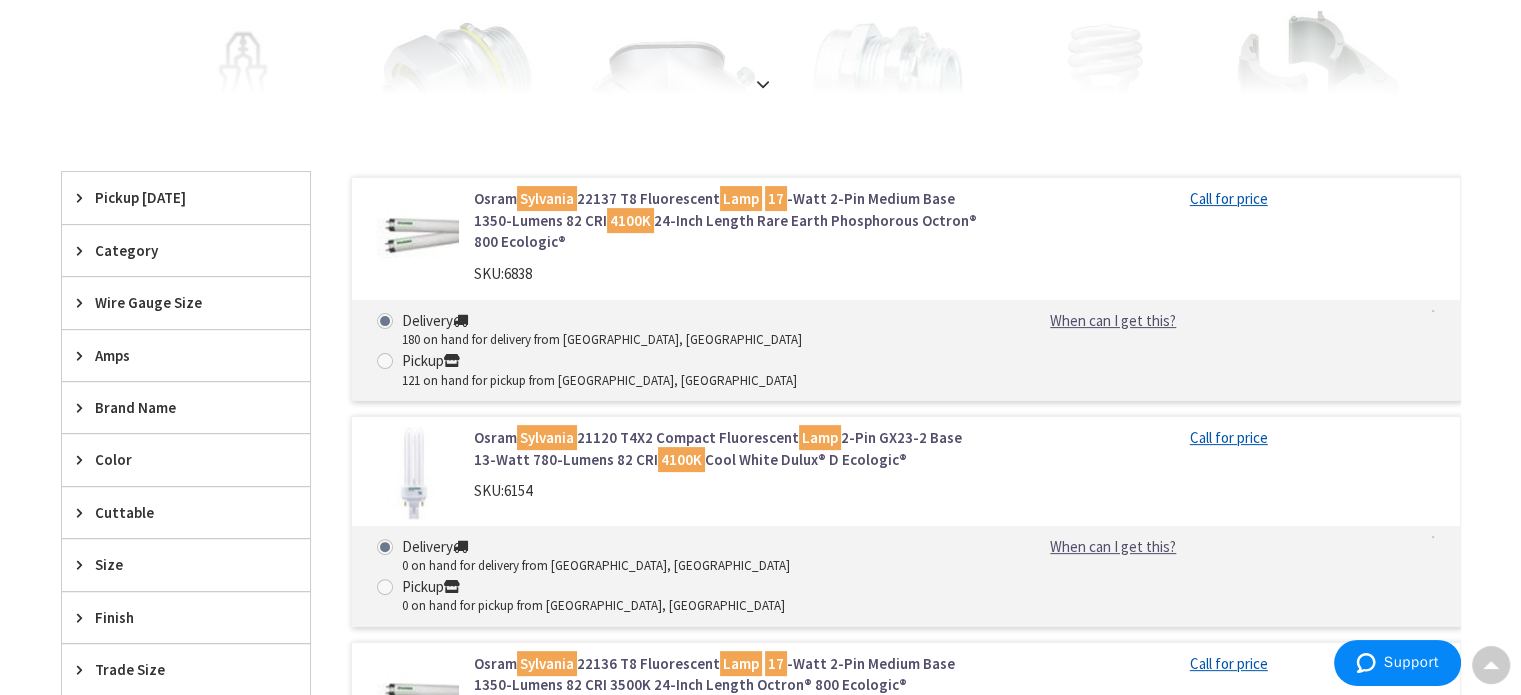 click on "Osram  Sylvania  22137 T8 Fluorescent  Lamp   17 -Watt 2-Pin Medium Base 1350-Lumens 82 CRI  4100K  24-Inch Length Rare Earth Phosphorous Octron® 800 Ecologic®" at bounding box center [728, 220] 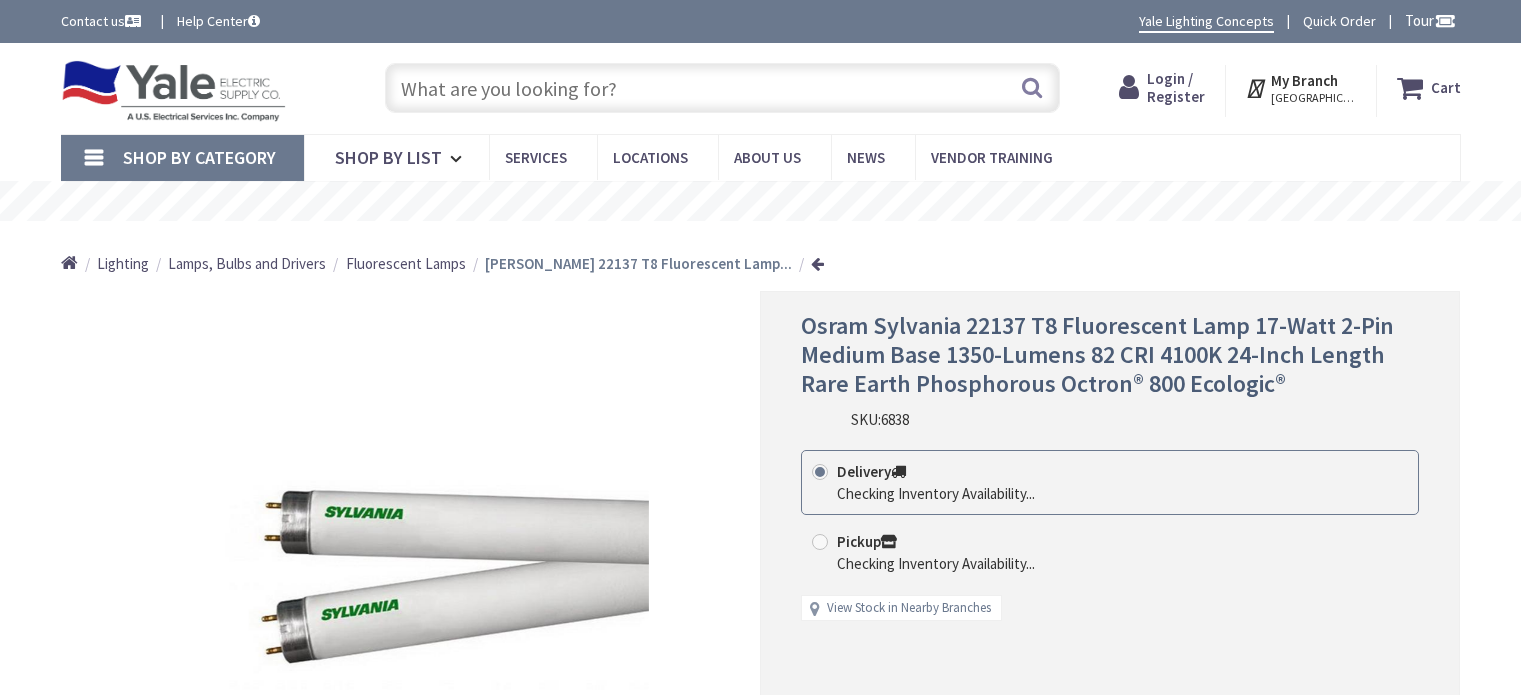 scroll, scrollTop: 0, scrollLeft: 0, axis: both 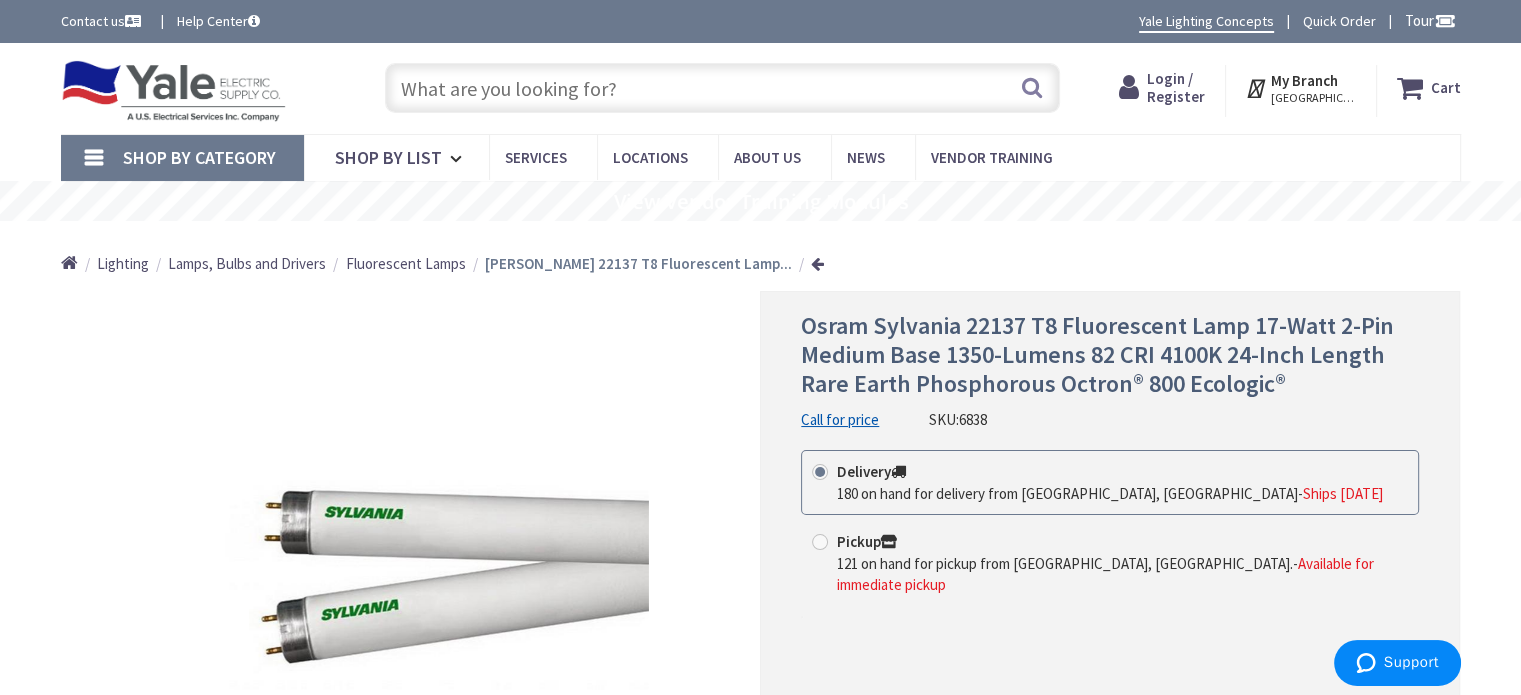 click at bounding box center [722, 88] 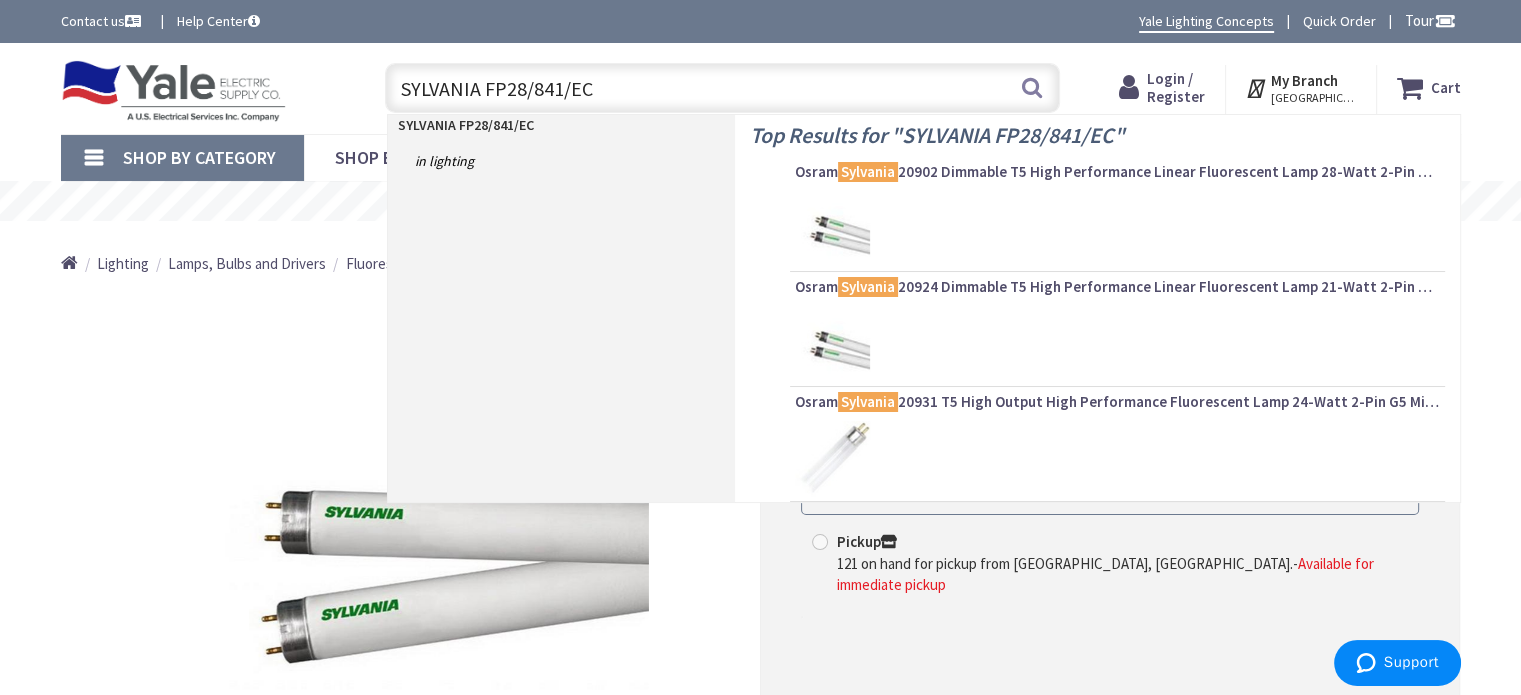 type on "SYLVANIA FP28/841/ECO" 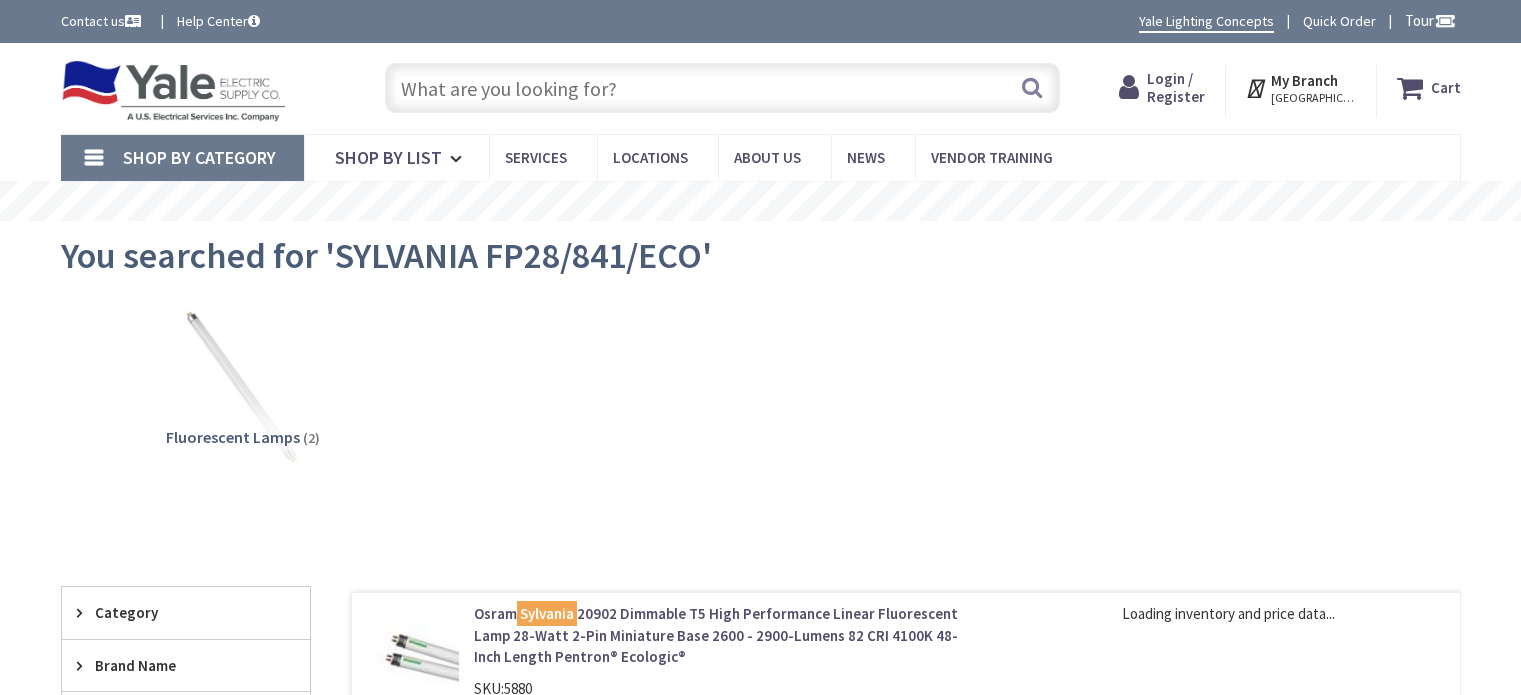 scroll, scrollTop: 0, scrollLeft: 0, axis: both 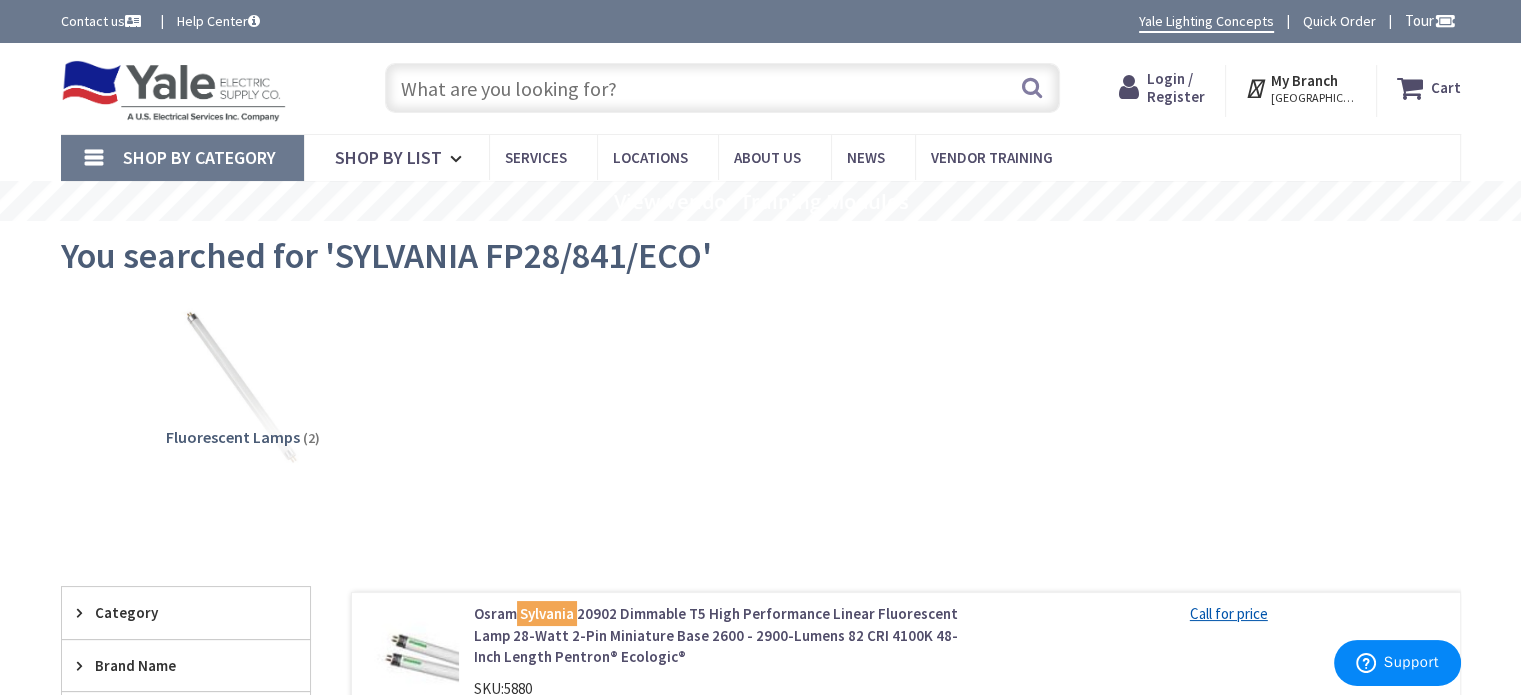 click at bounding box center [722, 88] 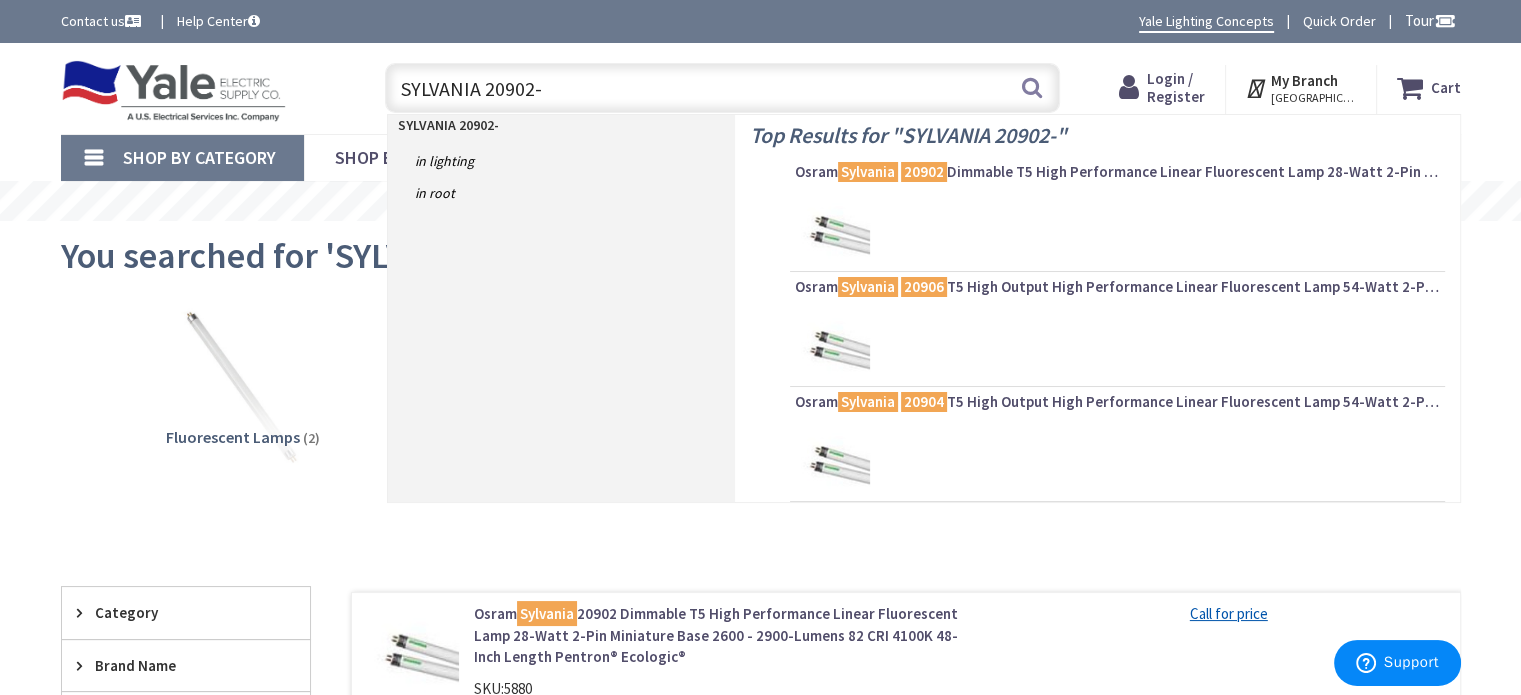 type on "SYLVANIA 20902-A" 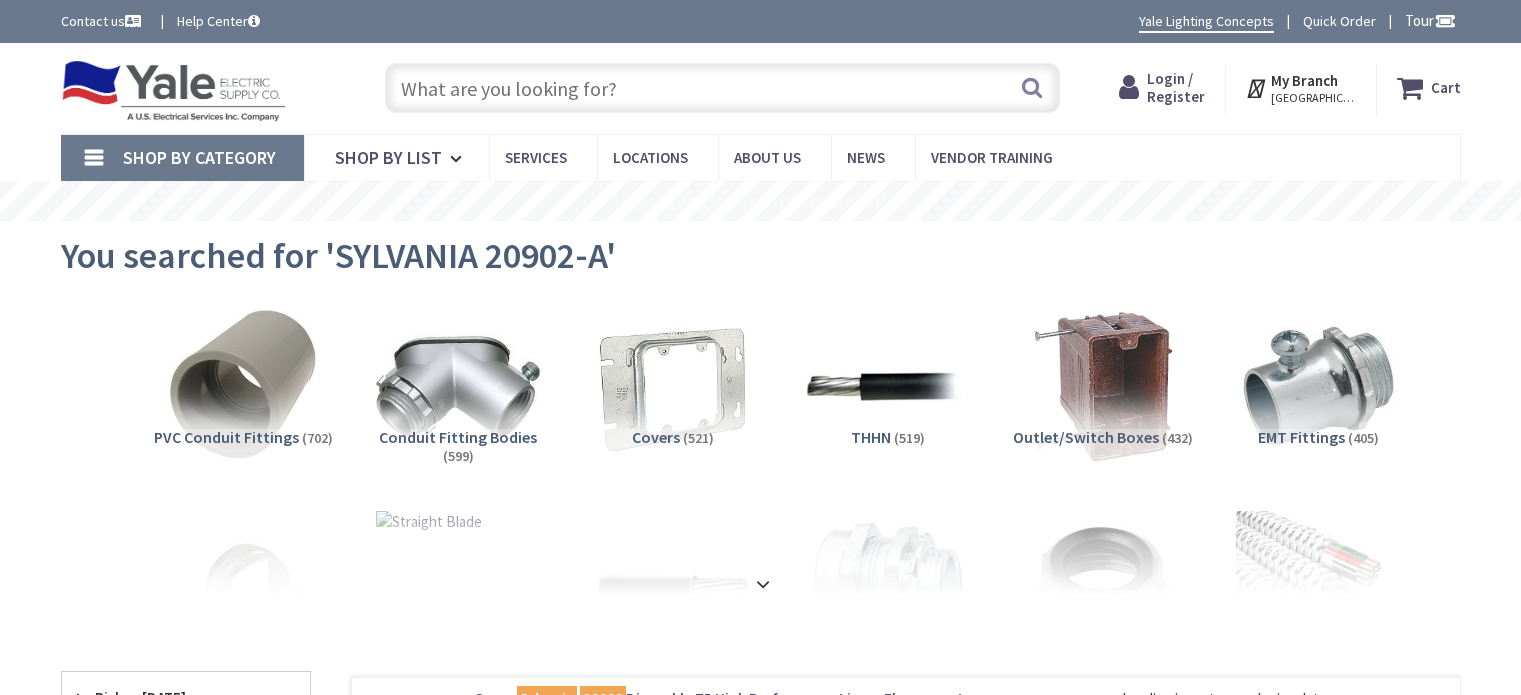 scroll, scrollTop: 0, scrollLeft: 0, axis: both 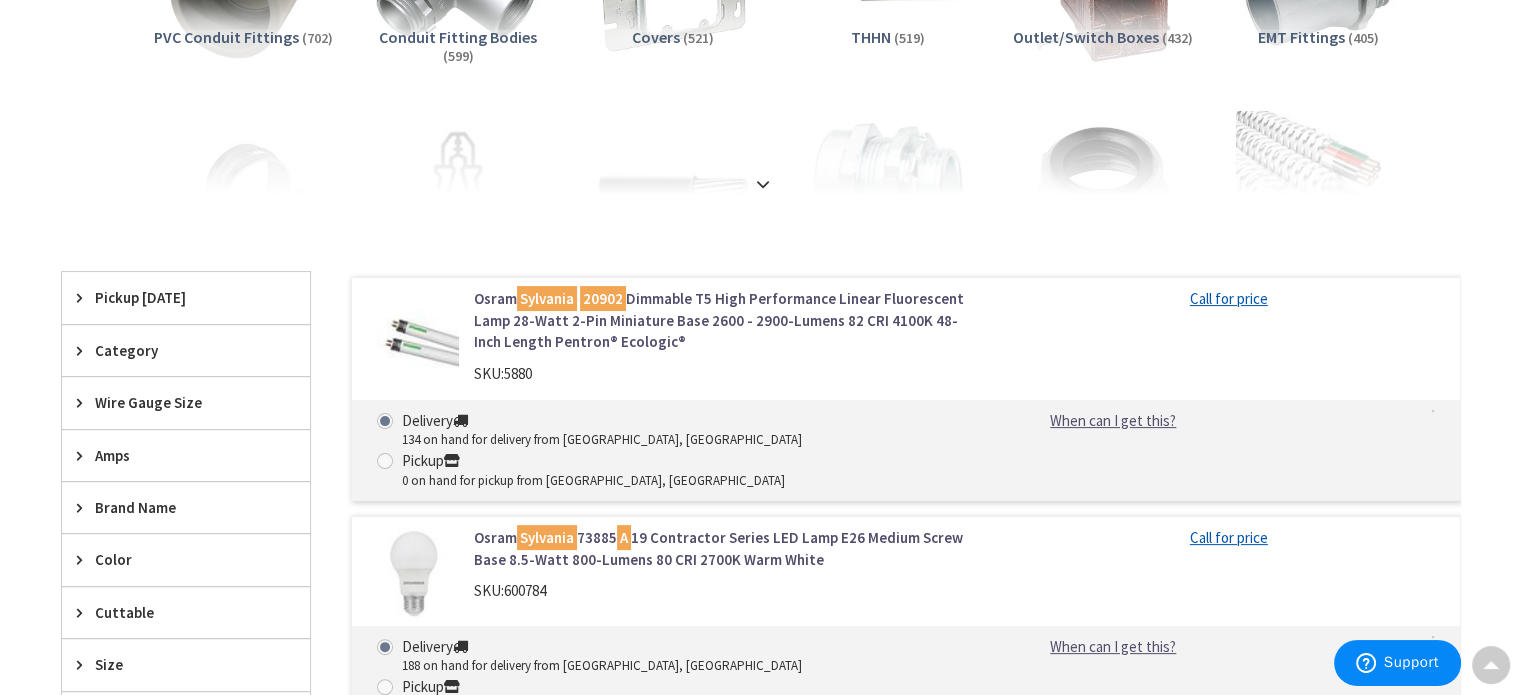 click on "Osram  Sylvania   20902  Dimmable T5 High Performance Linear Fluorescent Lamp 28-Watt 2-Pin Miniature Base 2600 - 2900-Lumens 82 CRI 4100K 48-Inch Length Pentron® Ecologic®" at bounding box center [728, 320] 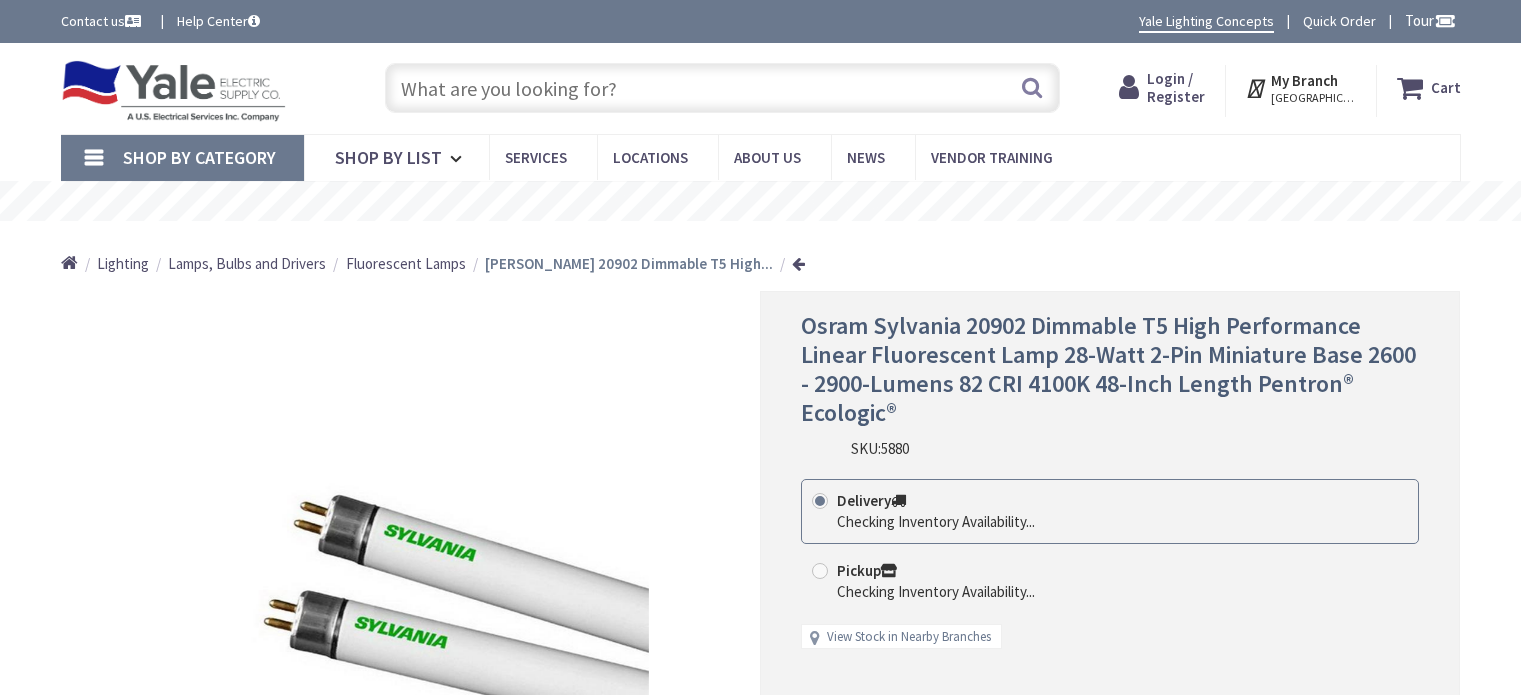 scroll, scrollTop: 0, scrollLeft: 0, axis: both 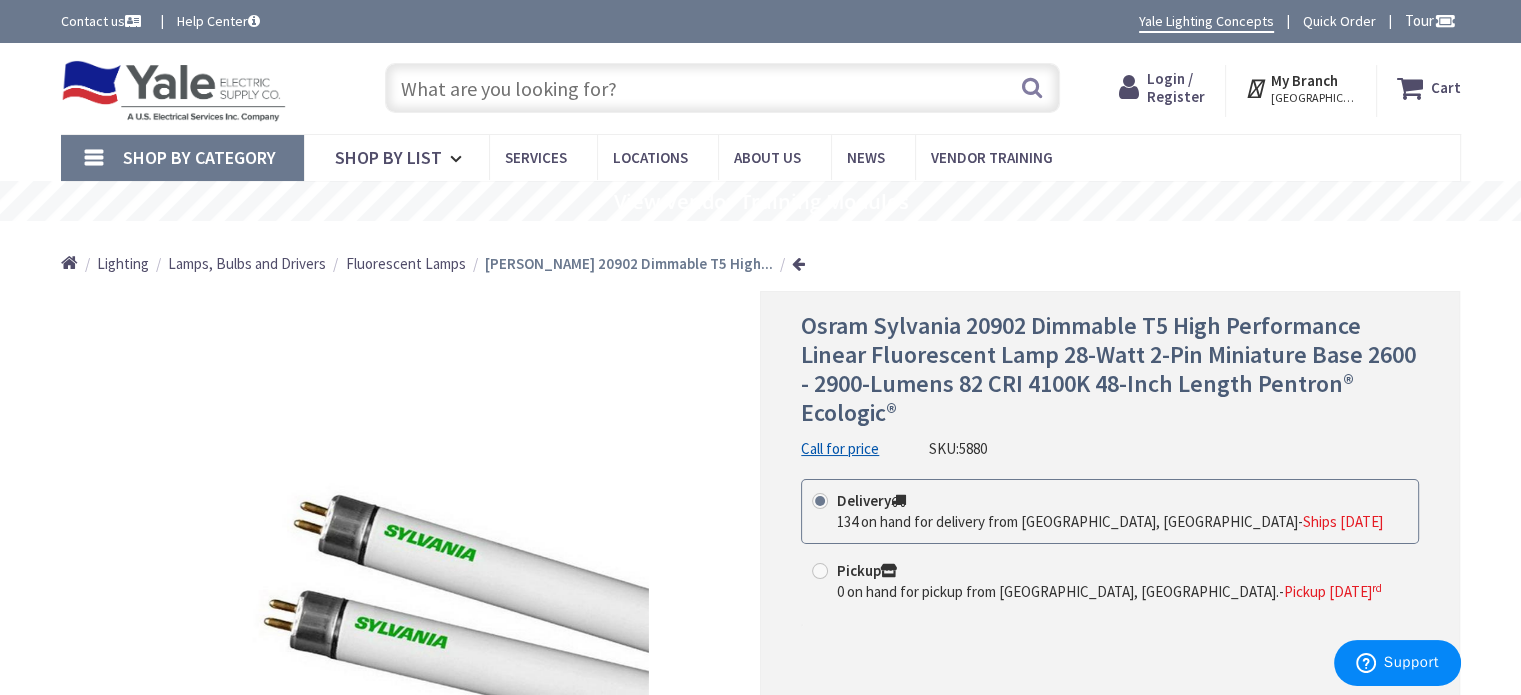 drag, startPoint x: 448, startPoint y: 83, endPoint x: 418, endPoint y: 93, distance: 31.622776 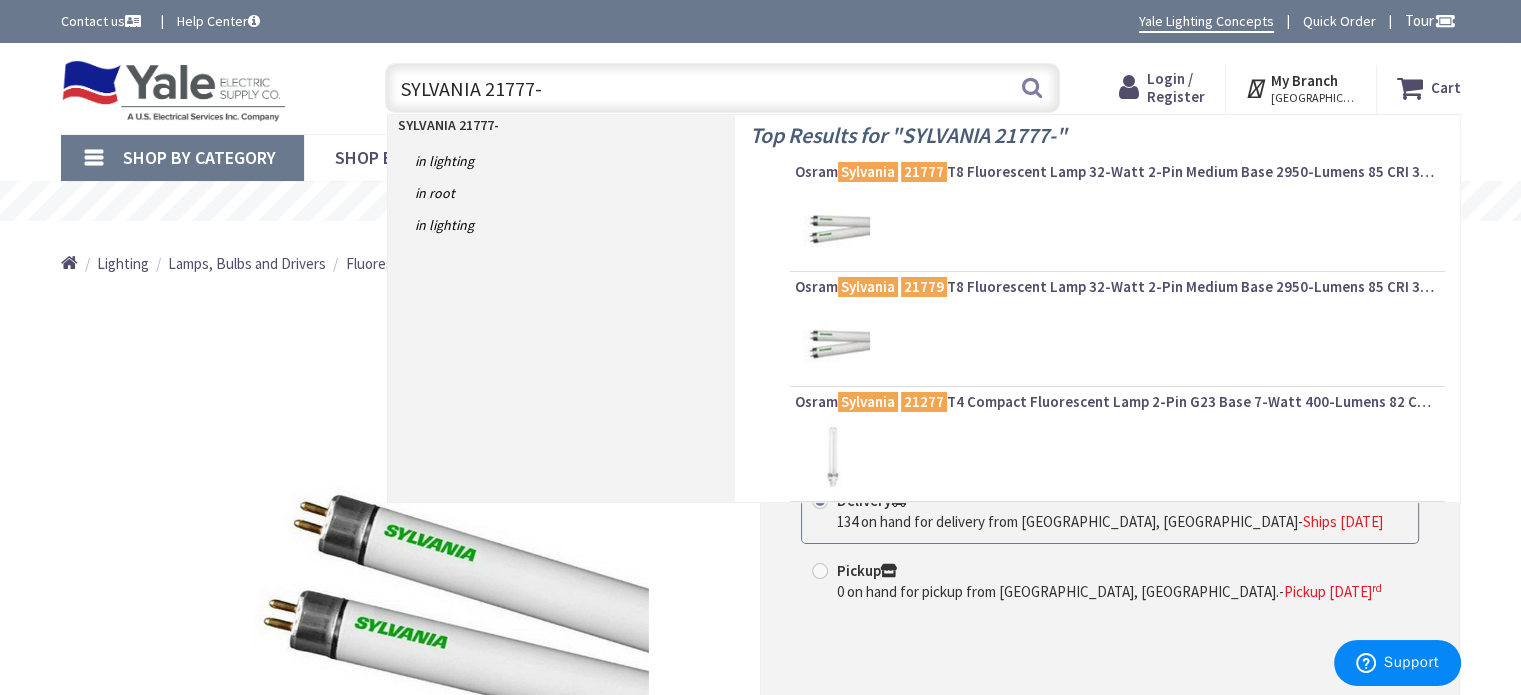 type on "SYLVANIA 21777-A" 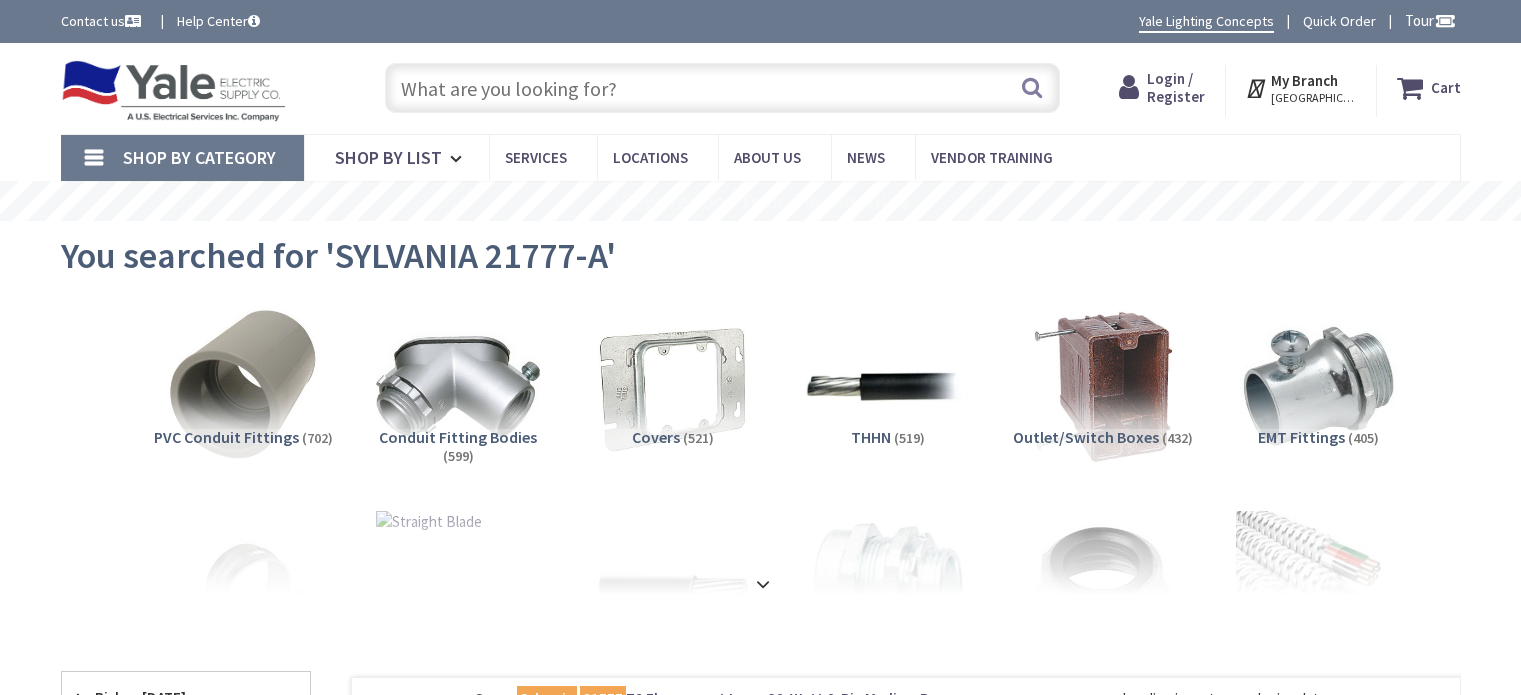 scroll, scrollTop: 0, scrollLeft: 0, axis: both 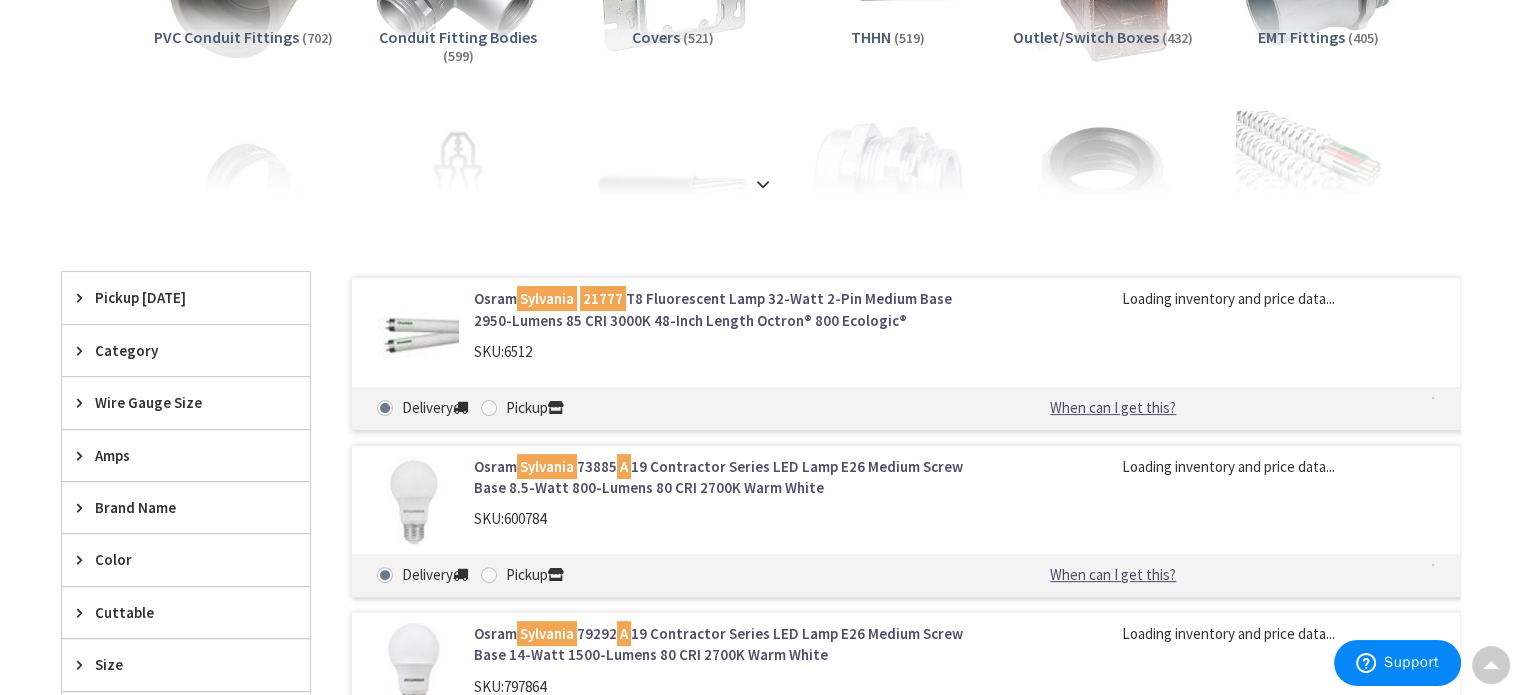 click on "Osram  Sylvania   21777  T8 Fluorescent Lamp 32-Watt 2-Pin Medium Base 2950-Lumens 85 CRI 3000K 48-Inch Length Octron® 800 Ecologic®" at bounding box center [728, 309] 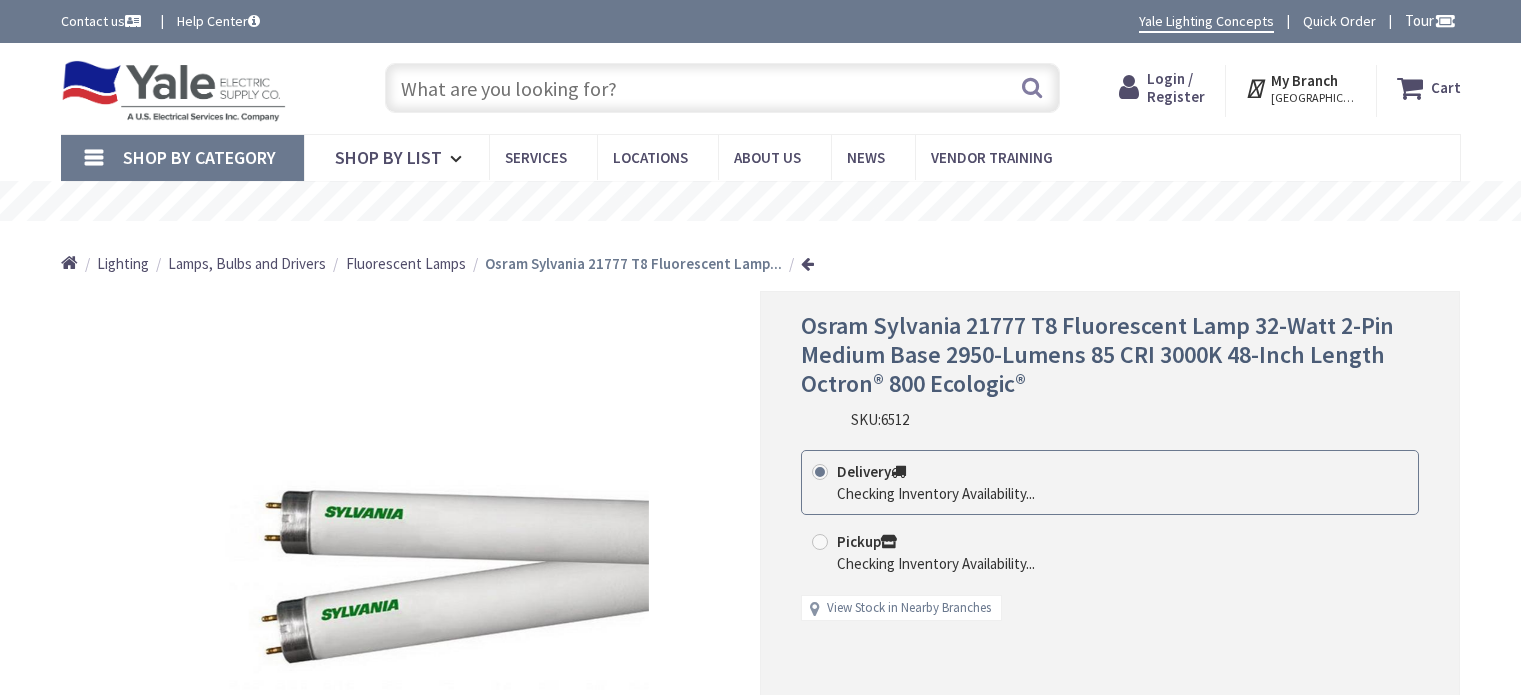 scroll, scrollTop: 0, scrollLeft: 0, axis: both 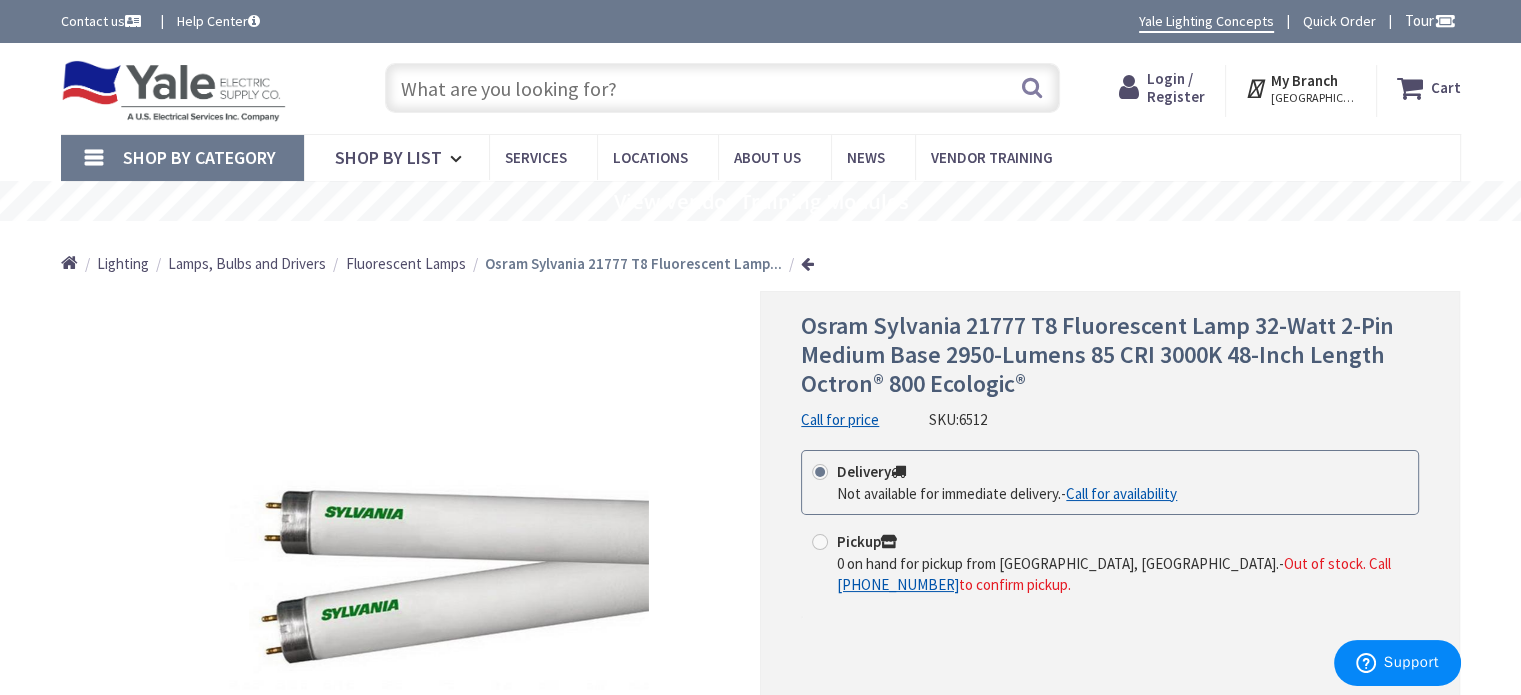 click at bounding box center [722, 88] 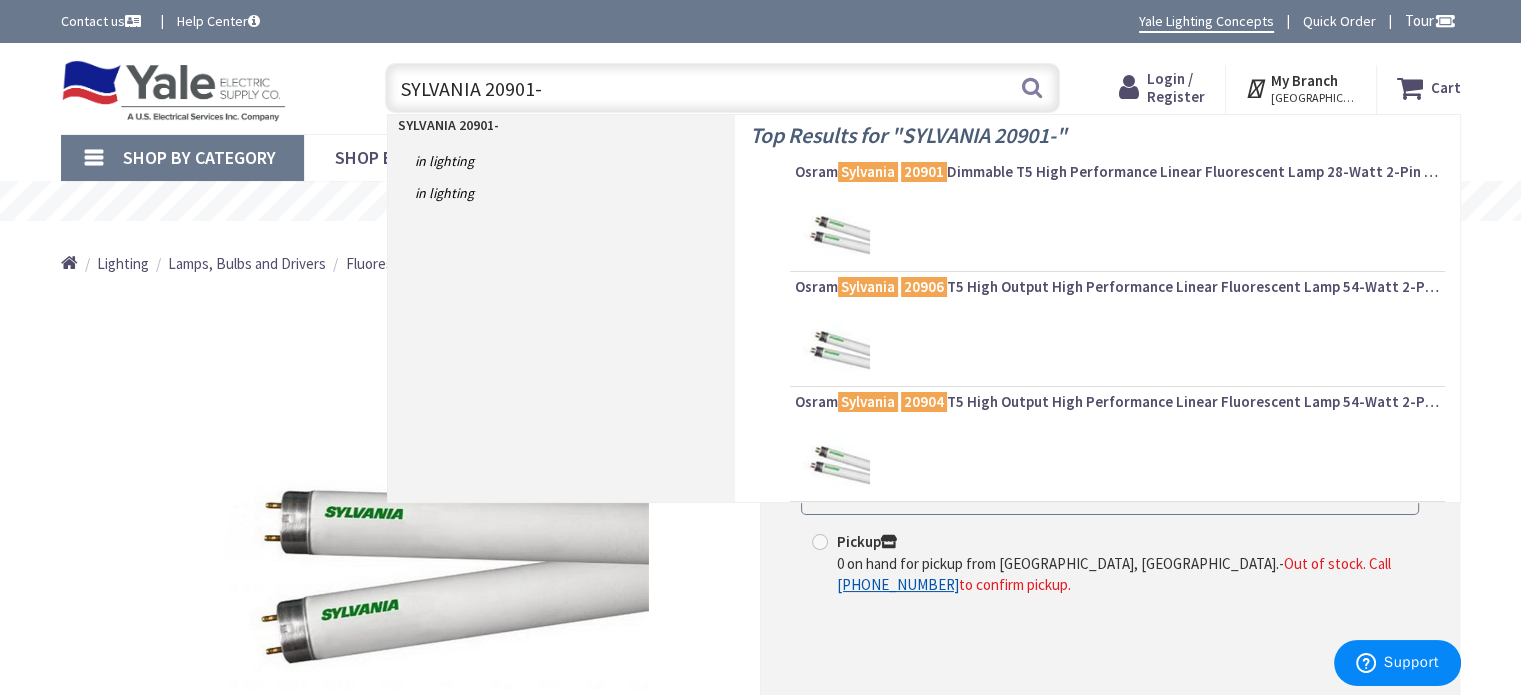 type on "SYLVANIA 20901-9" 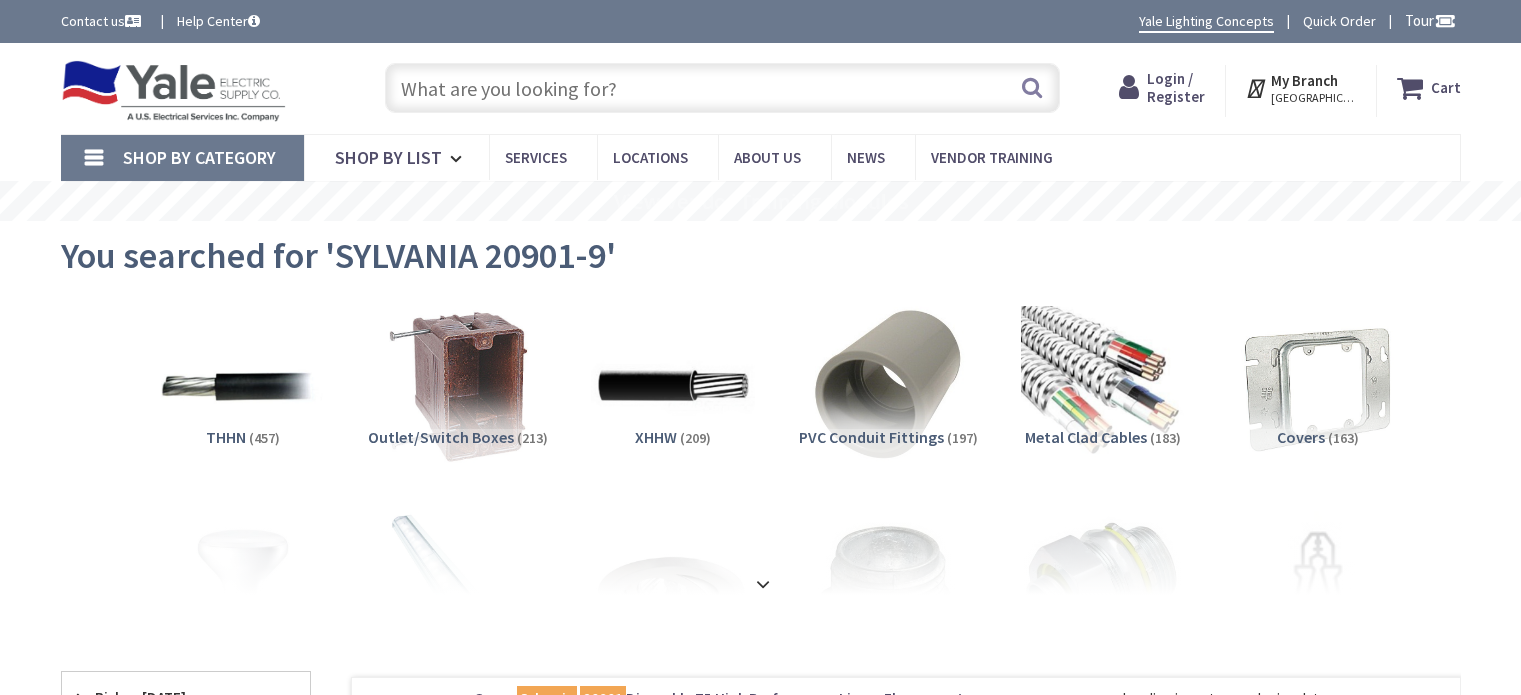 scroll, scrollTop: 0, scrollLeft: 0, axis: both 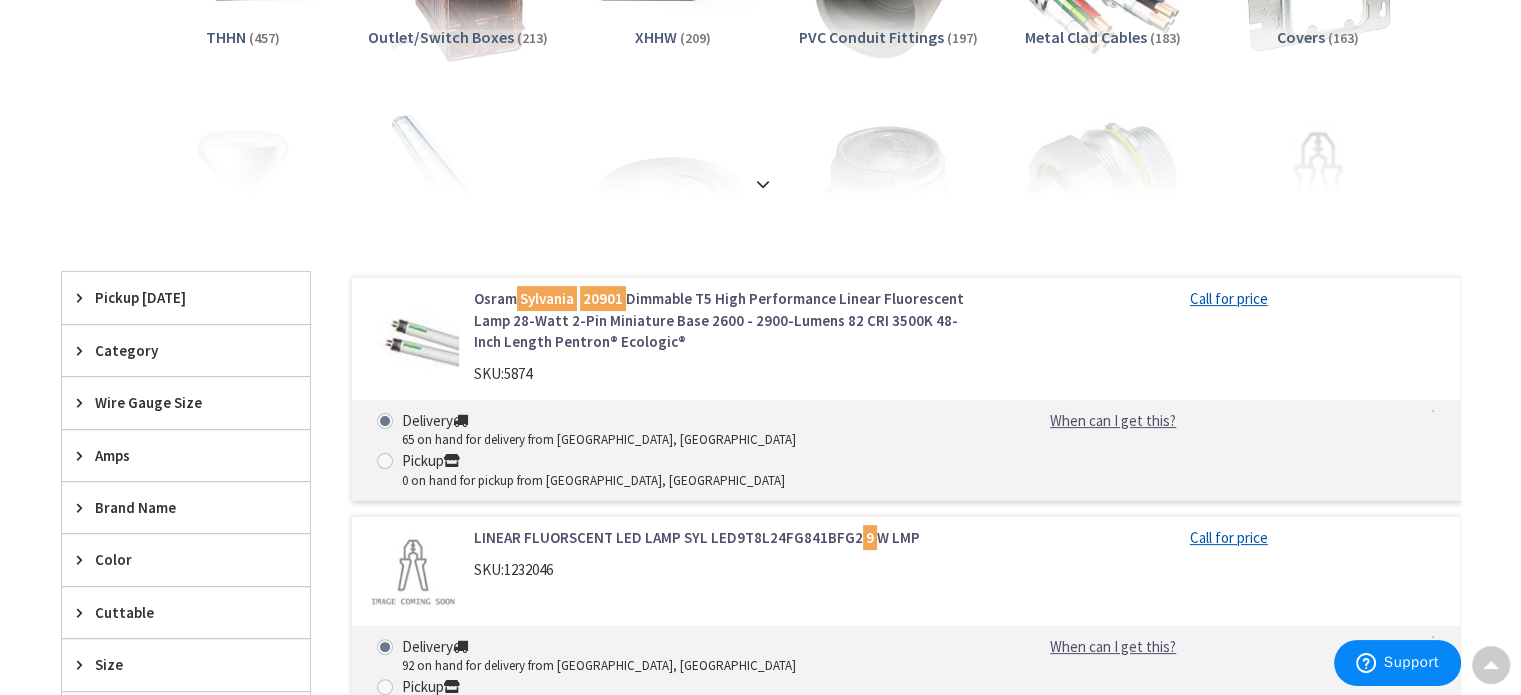 click on "Osram  Sylvania   20901  Dimmable T5 High Performance Linear Fluorescent Lamp 28-Watt 2-Pin Miniature Base 2600 - 2900-Lumens 82 CRI 3500K 48-Inch Length Pentron® Ecologic®" at bounding box center [728, 320] 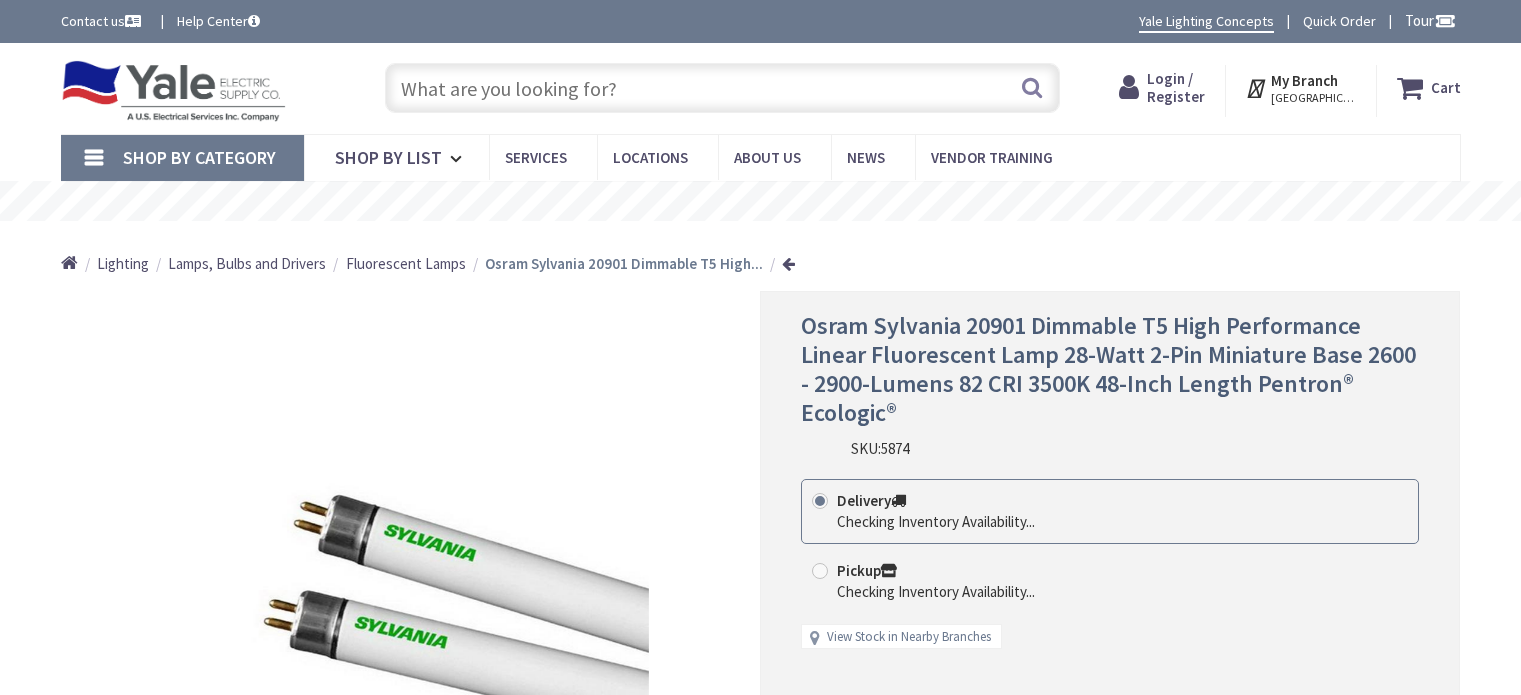 scroll, scrollTop: 0, scrollLeft: 0, axis: both 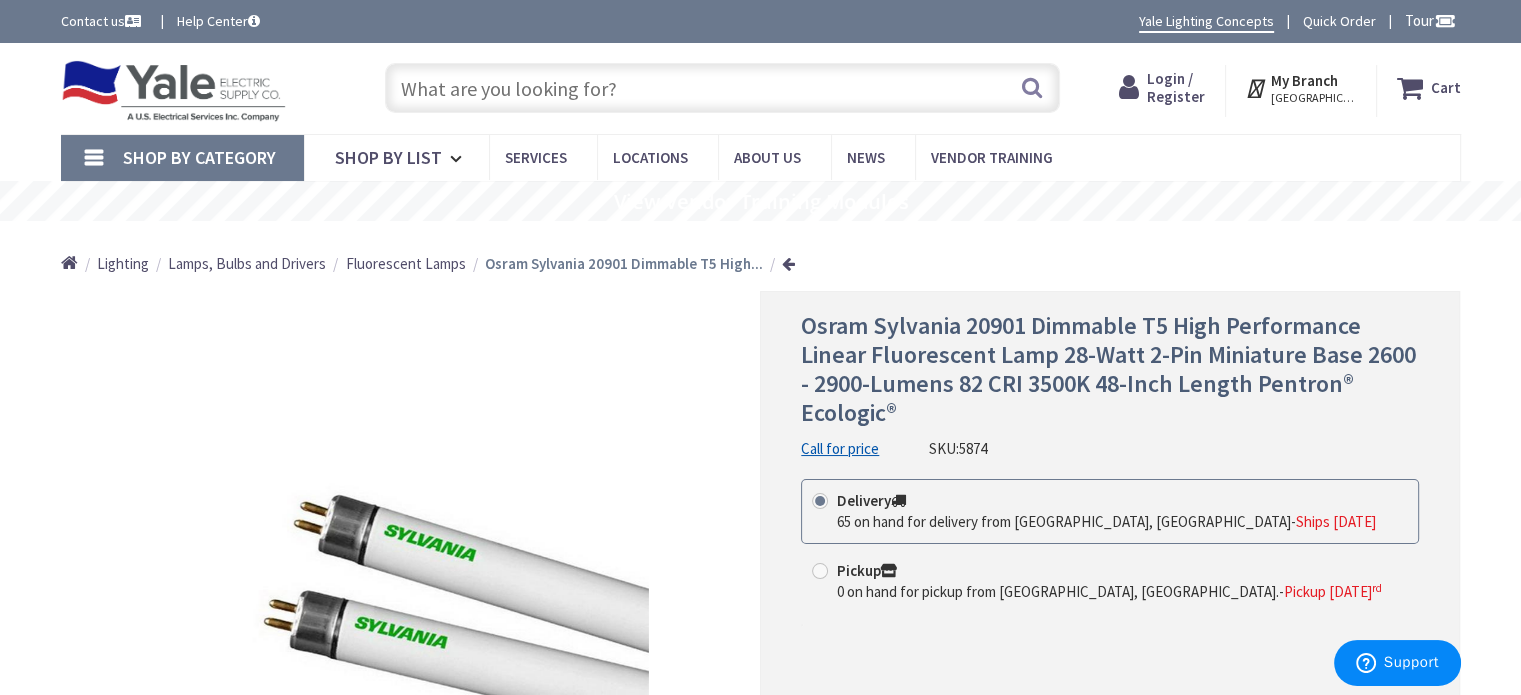 click at bounding box center (722, 88) 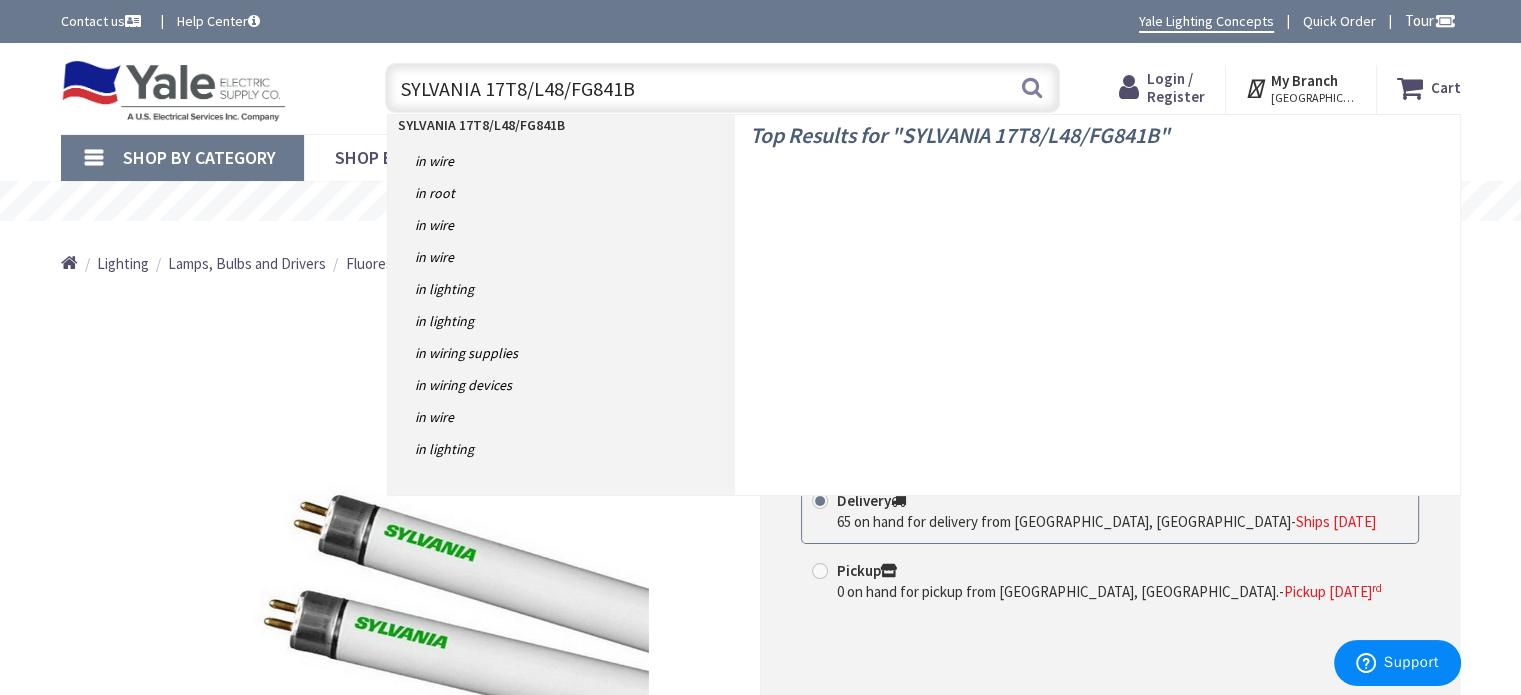 type on "SYLVANIA 17T8/L48/FG841BF" 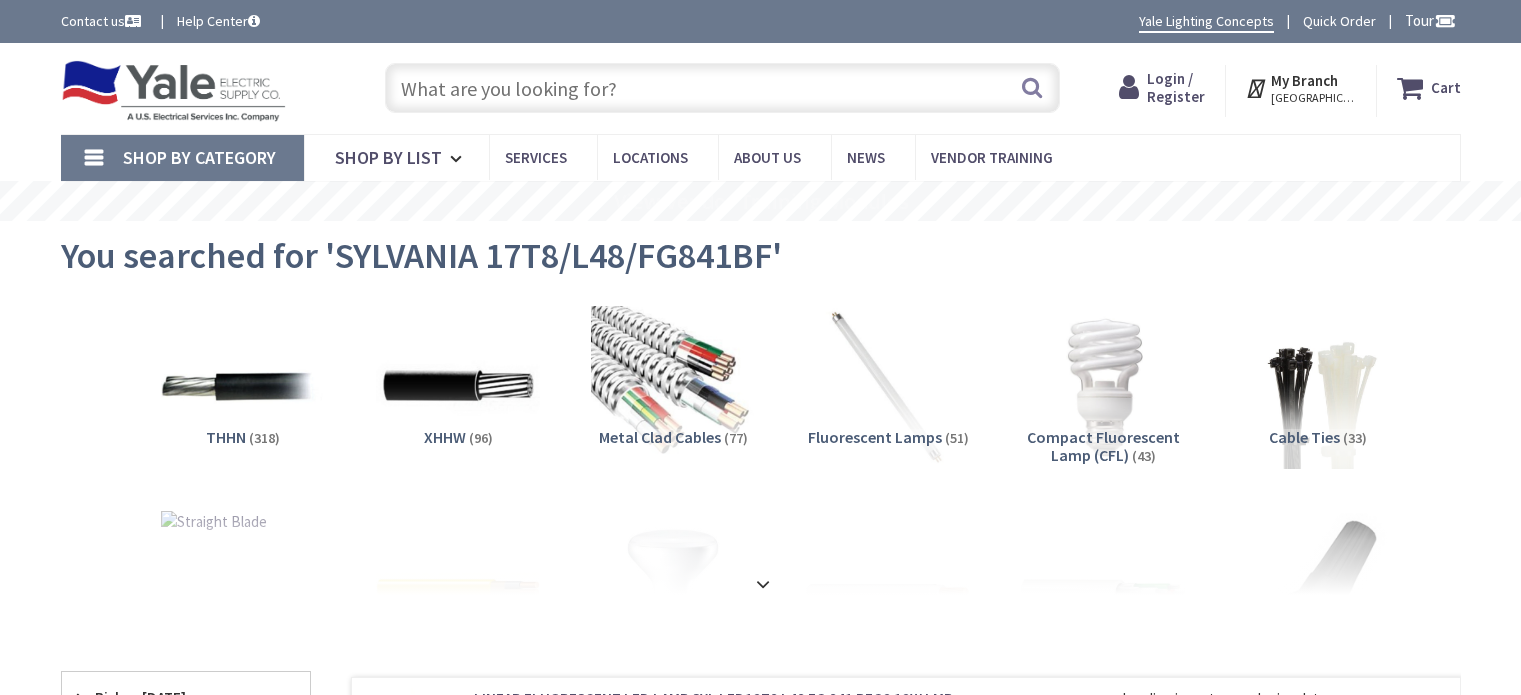 scroll, scrollTop: 0, scrollLeft: 0, axis: both 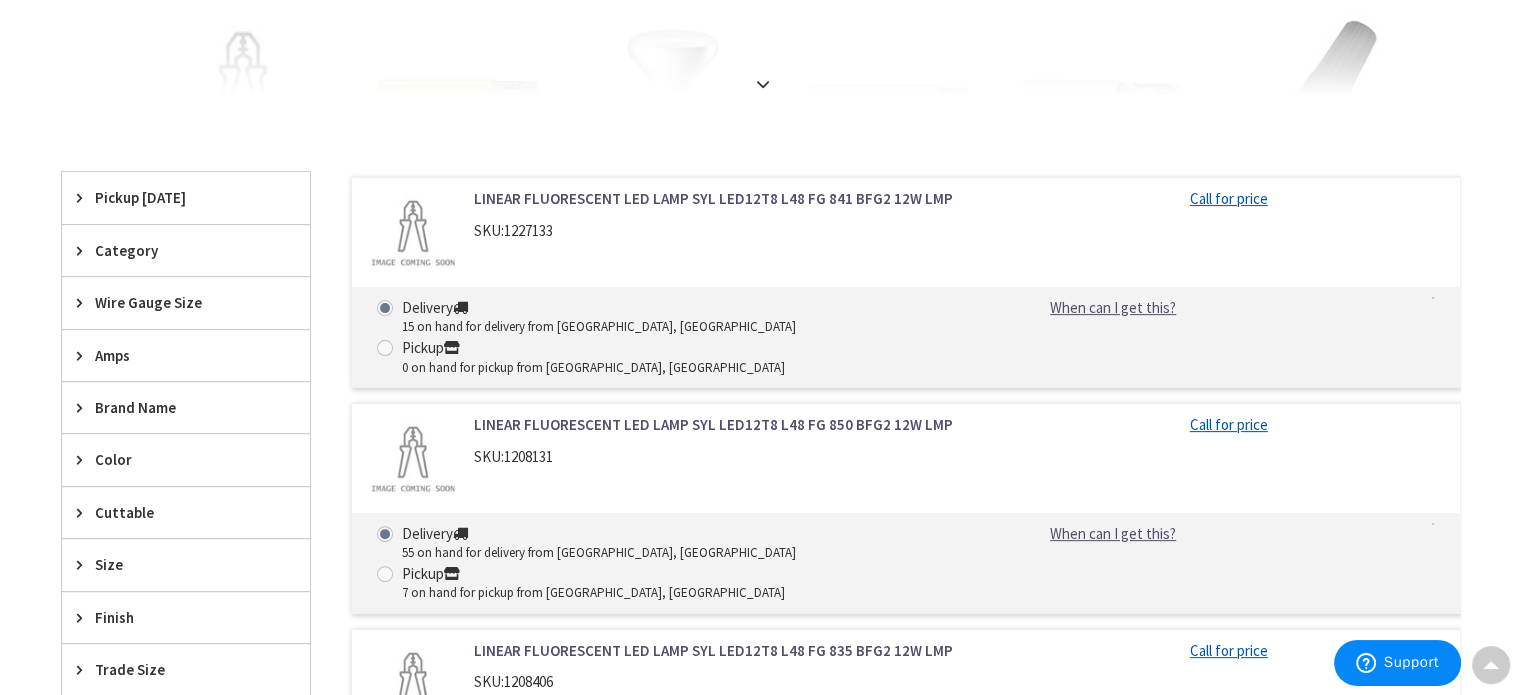 click on "LINEAR FLUORESCENT LED LAMP SYL LED12T8 L48 FG 850 BFG2 12W LMP" at bounding box center (728, 424) 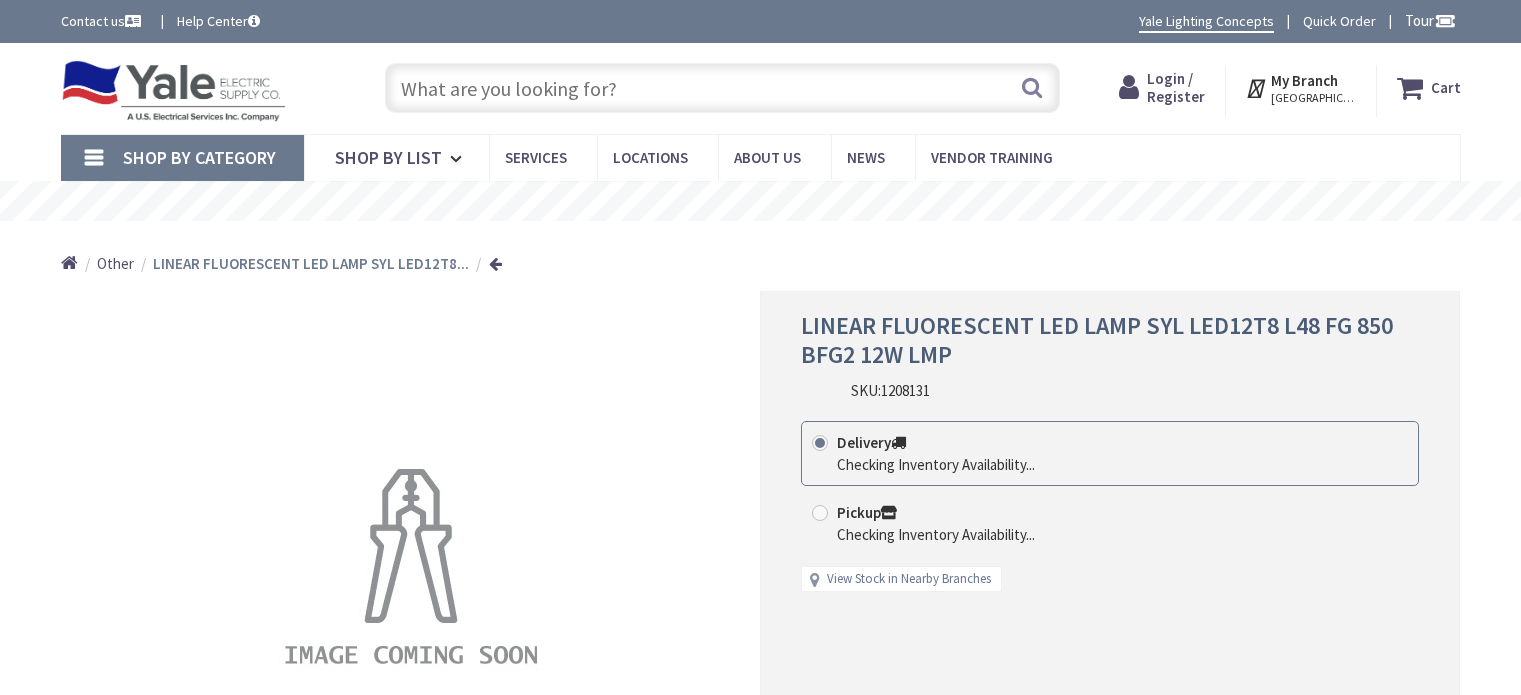 scroll, scrollTop: 0, scrollLeft: 0, axis: both 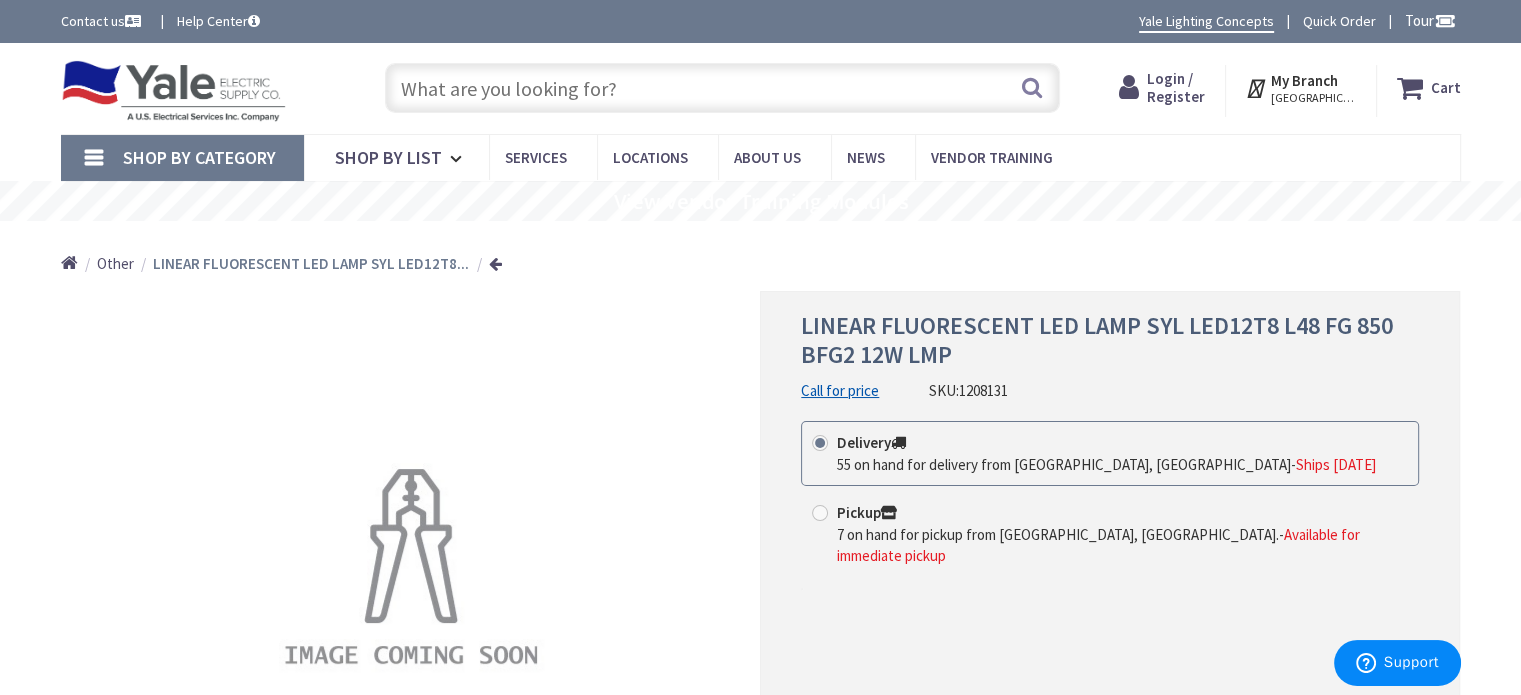 click at bounding box center [722, 88] 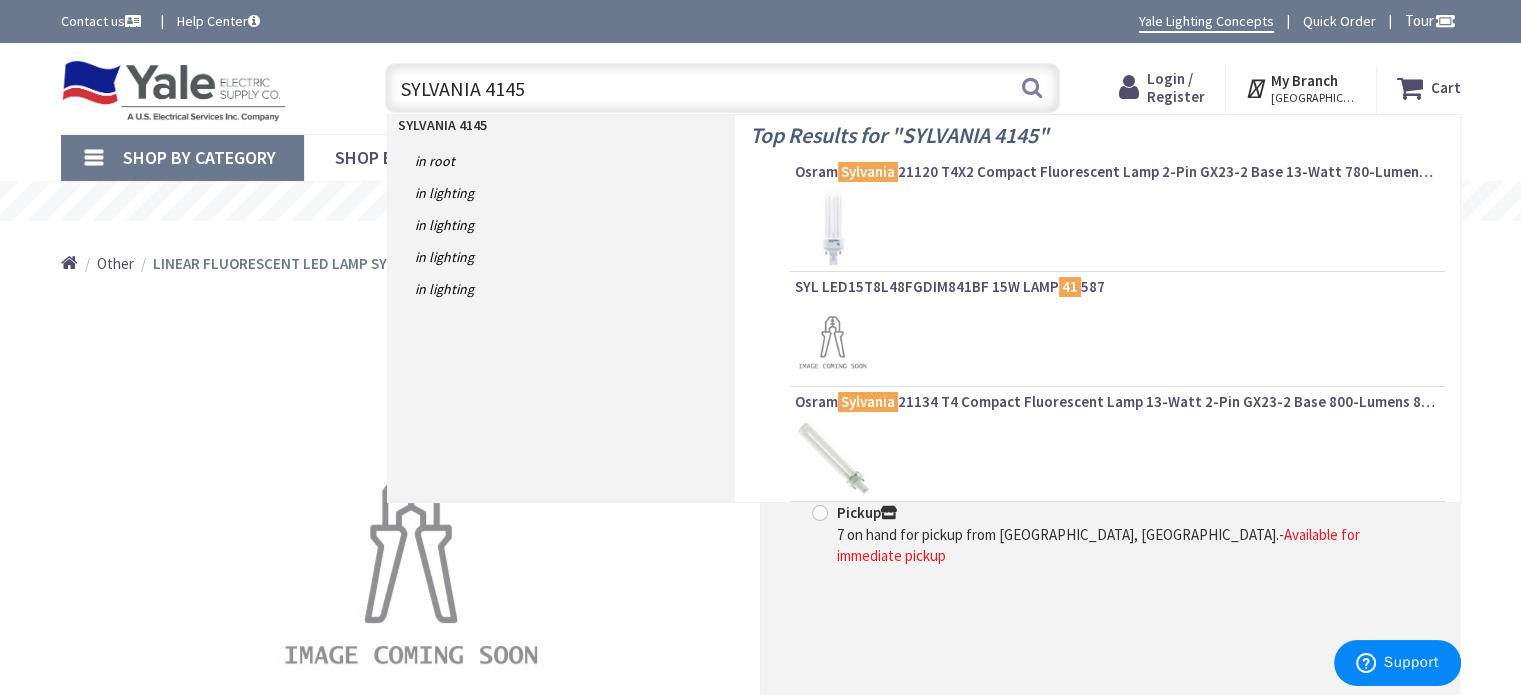 type on "SYLVANIA 41457" 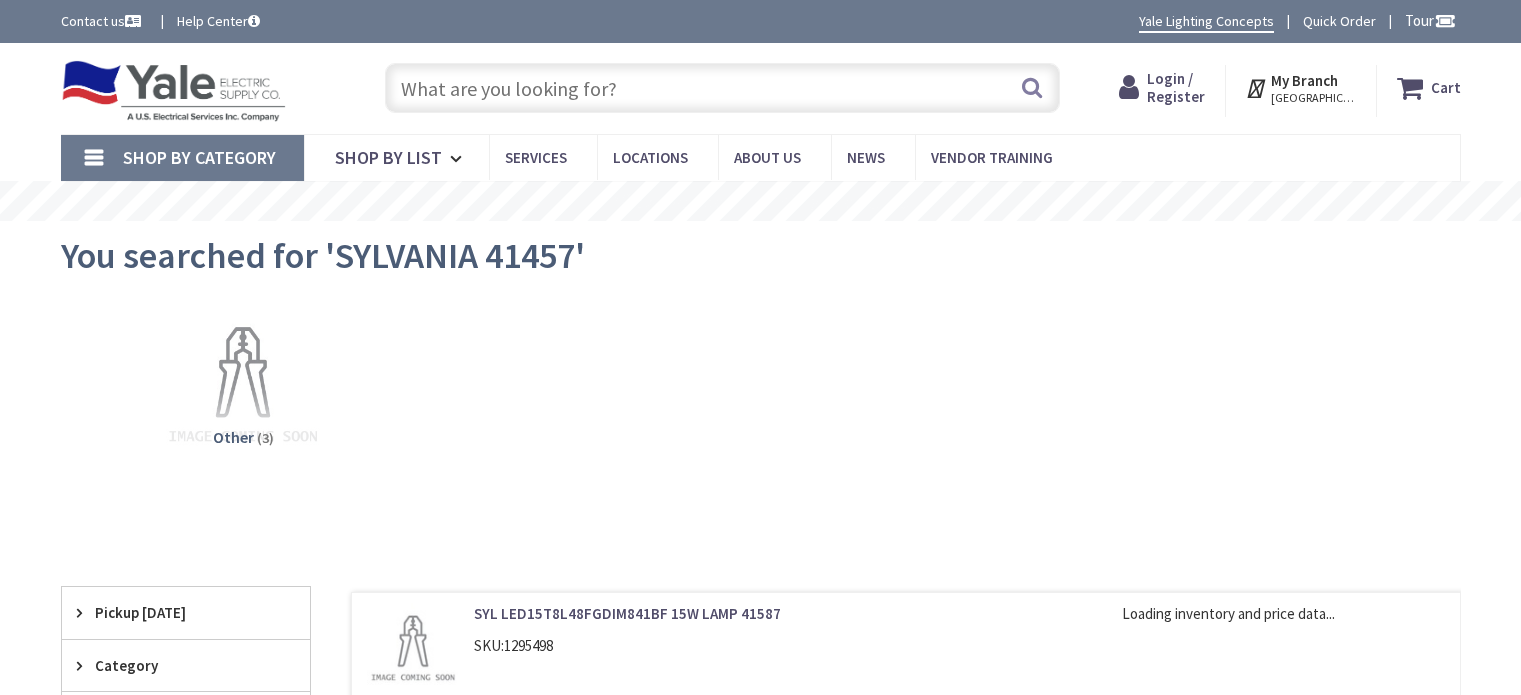 scroll, scrollTop: 0, scrollLeft: 0, axis: both 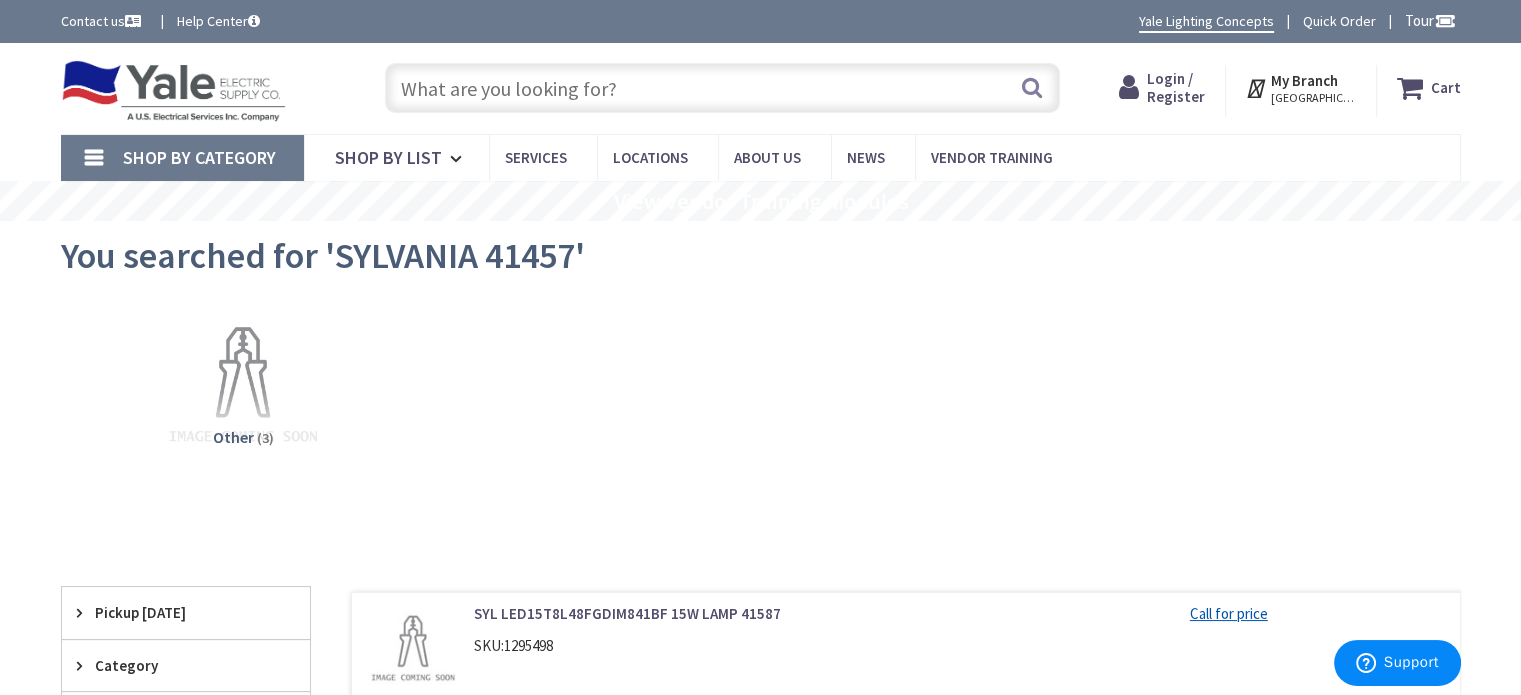 click at bounding box center (722, 88) 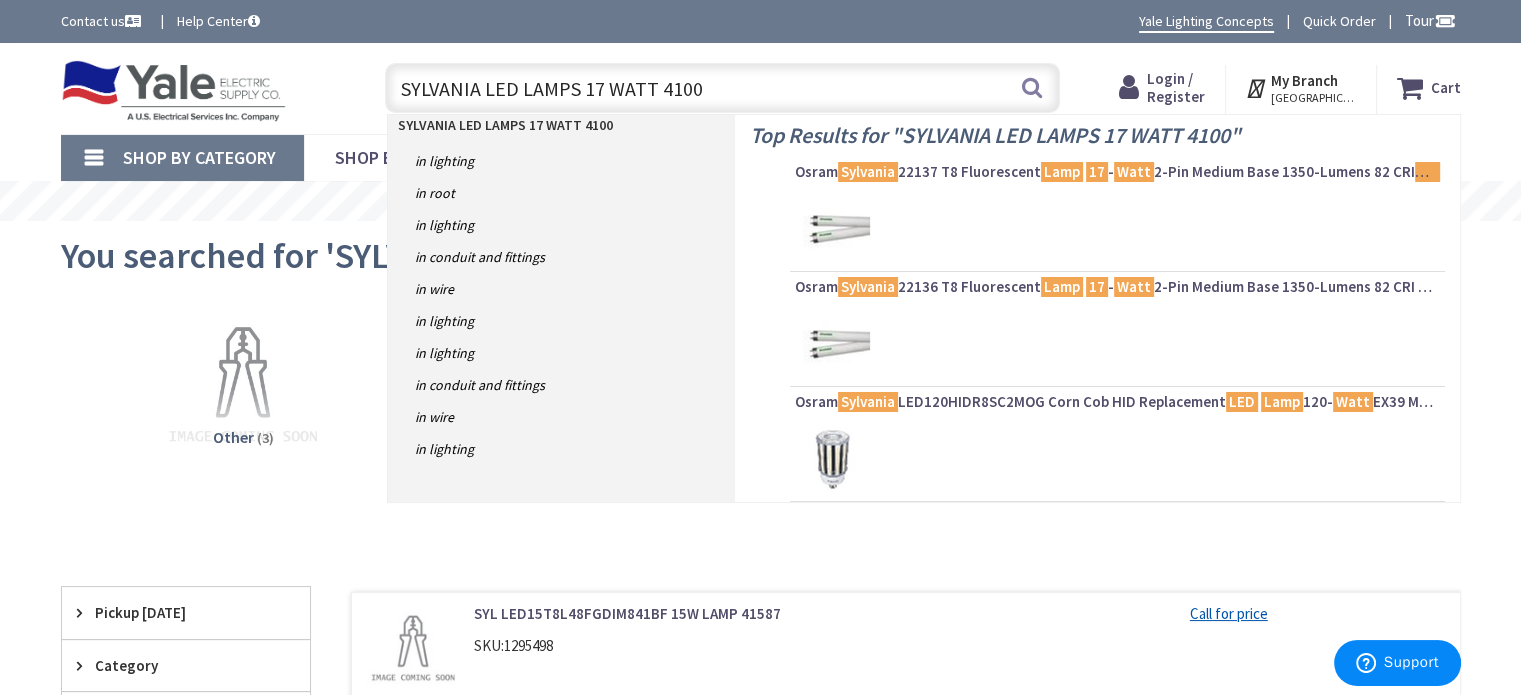 type on "SYLVANIA LED LAMPS 17 WATT 4100K" 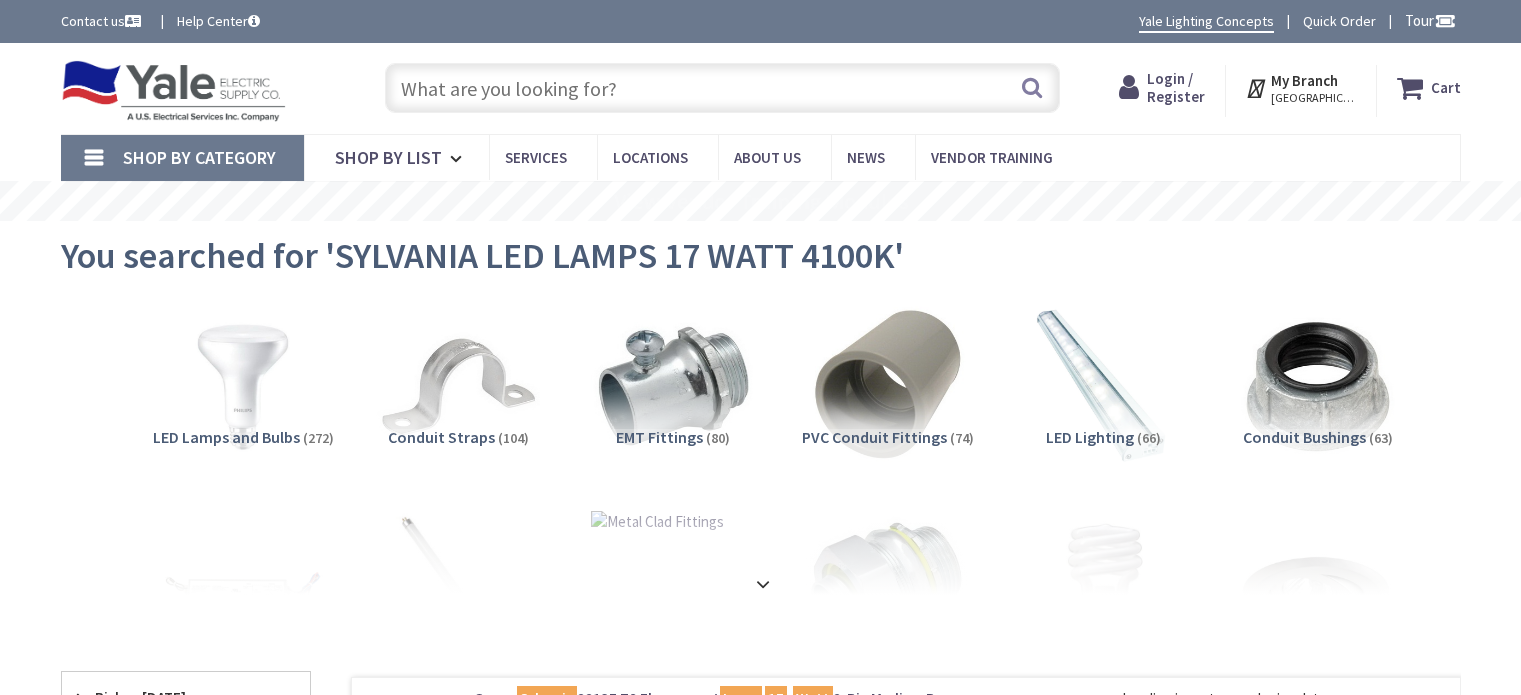 scroll, scrollTop: 0, scrollLeft: 0, axis: both 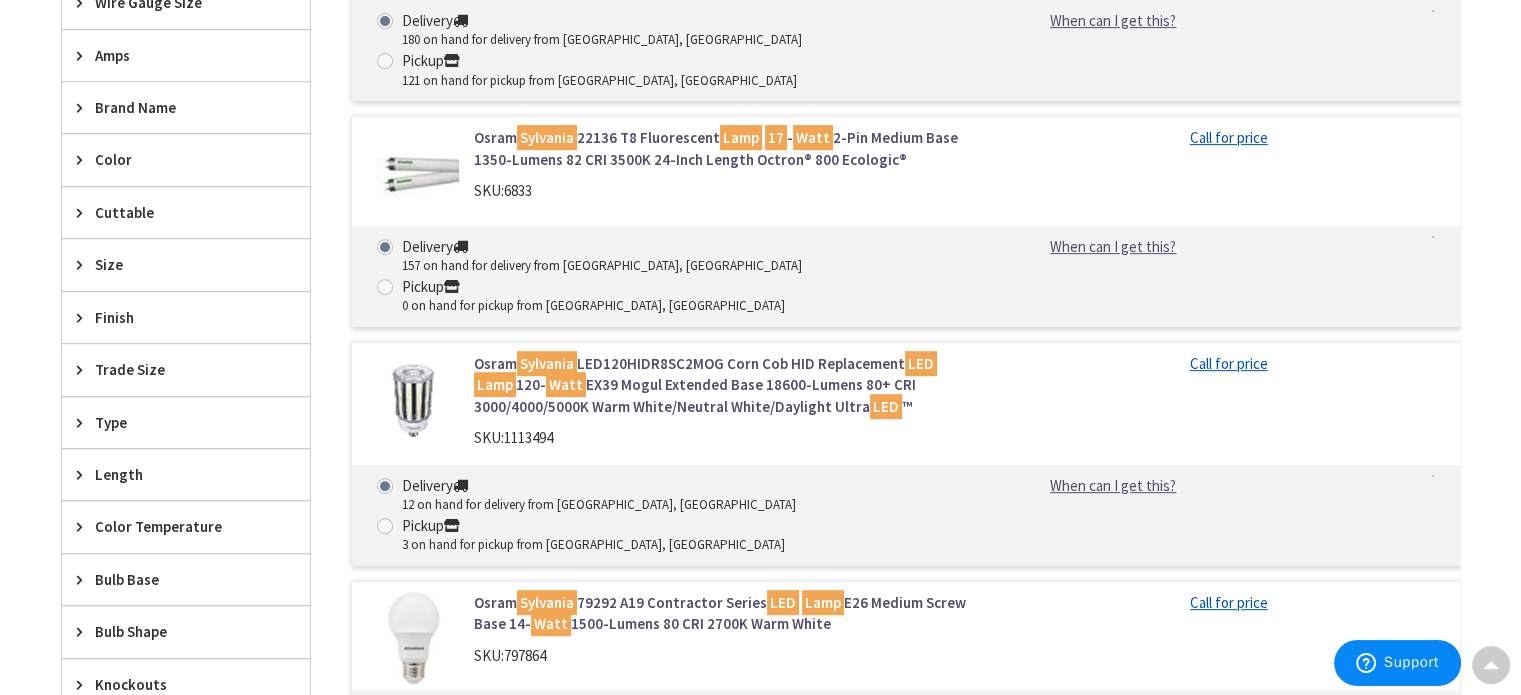 click on "Length" at bounding box center [176, 474] 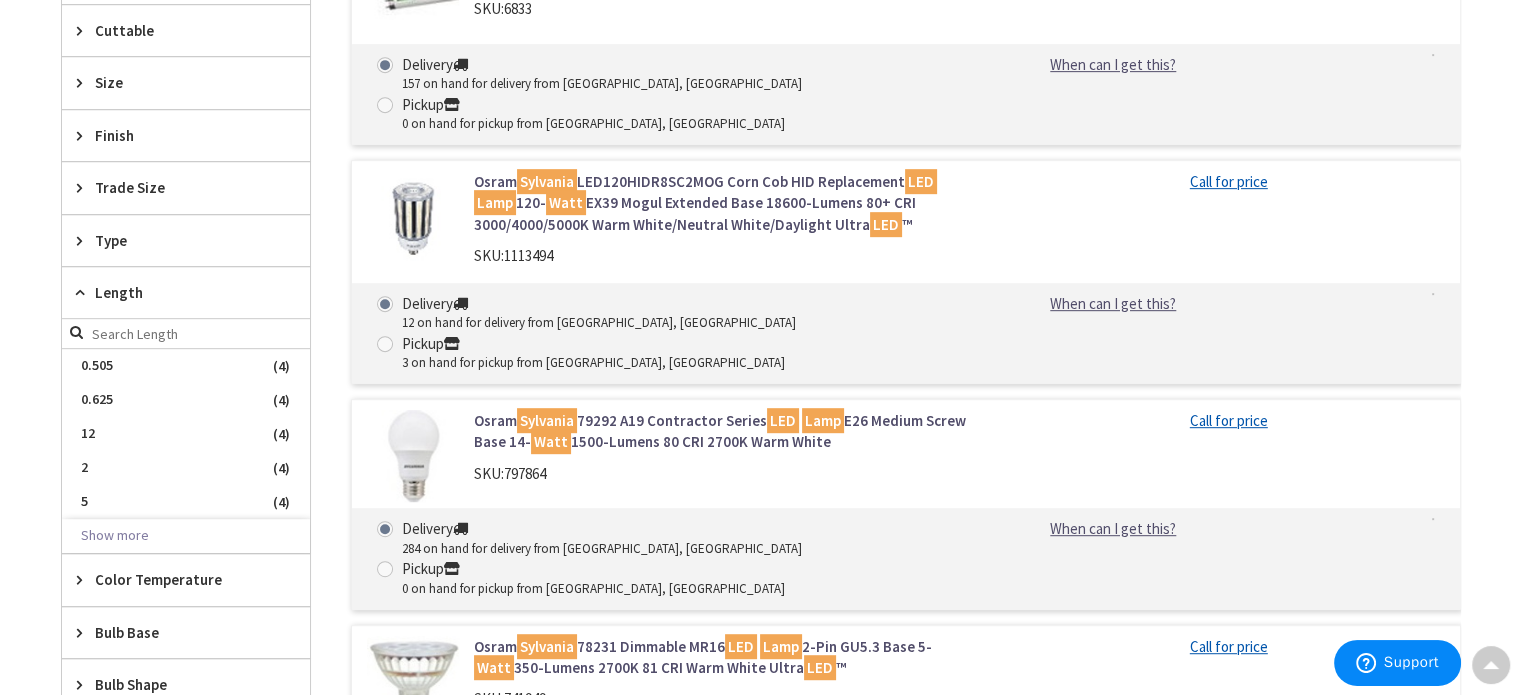 scroll, scrollTop: 1000, scrollLeft: 0, axis: vertical 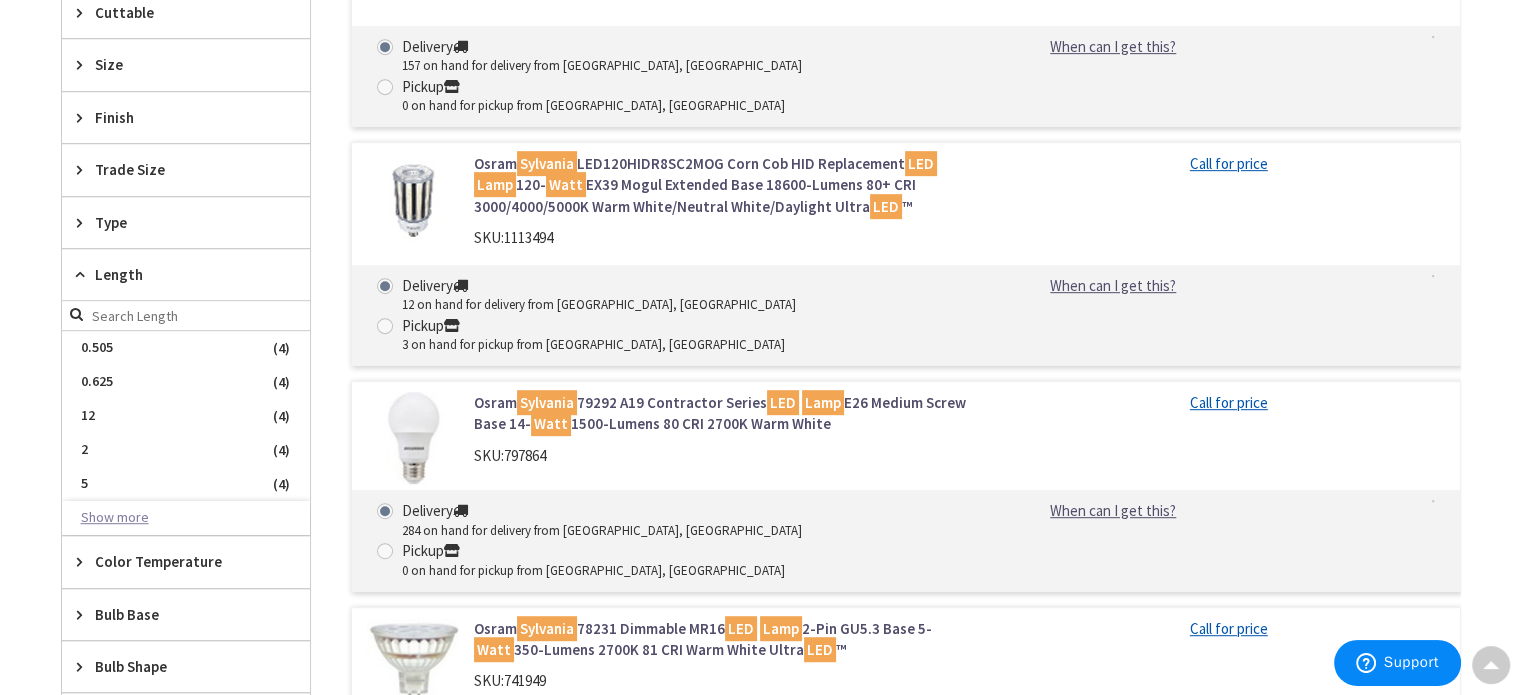 click on "Show more" at bounding box center [186, 518] 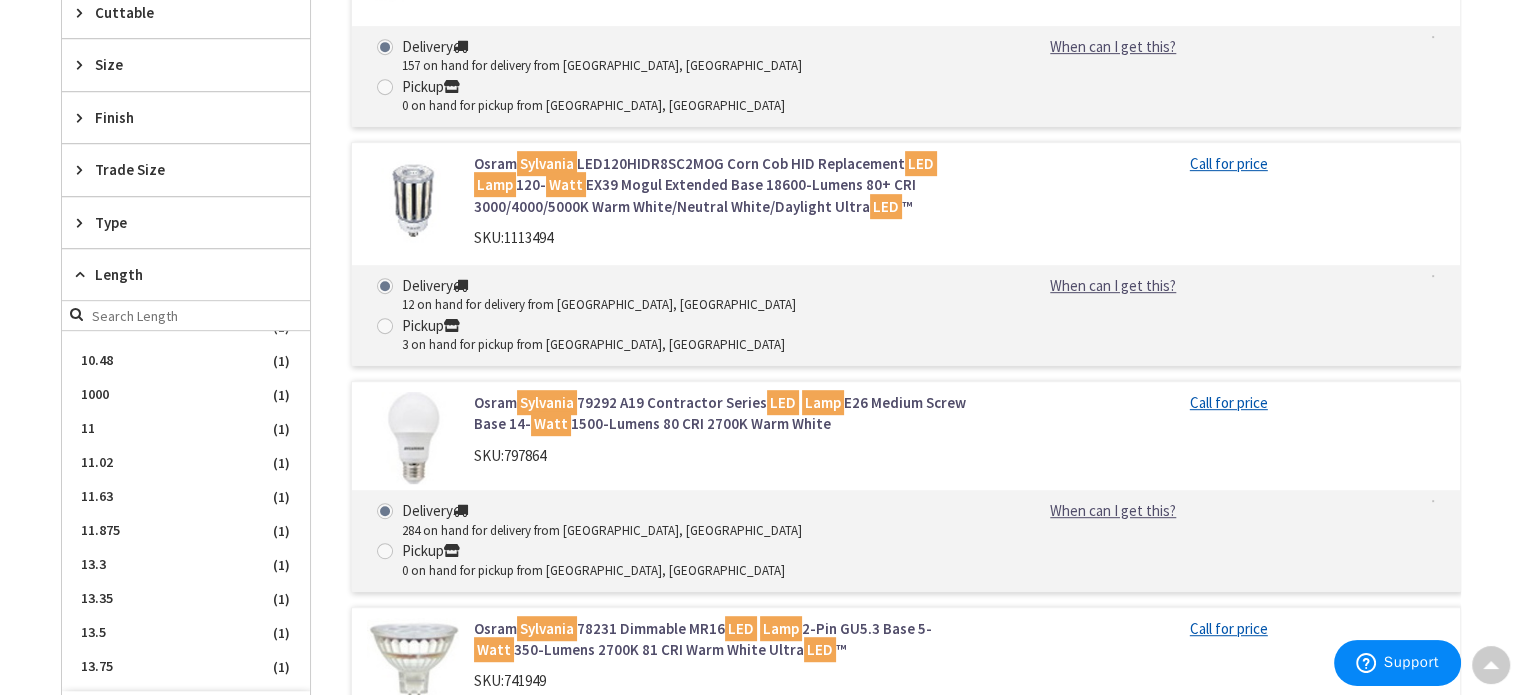 scroll, scrollTop: 2100, scrollLeft: 0, axis: vertical 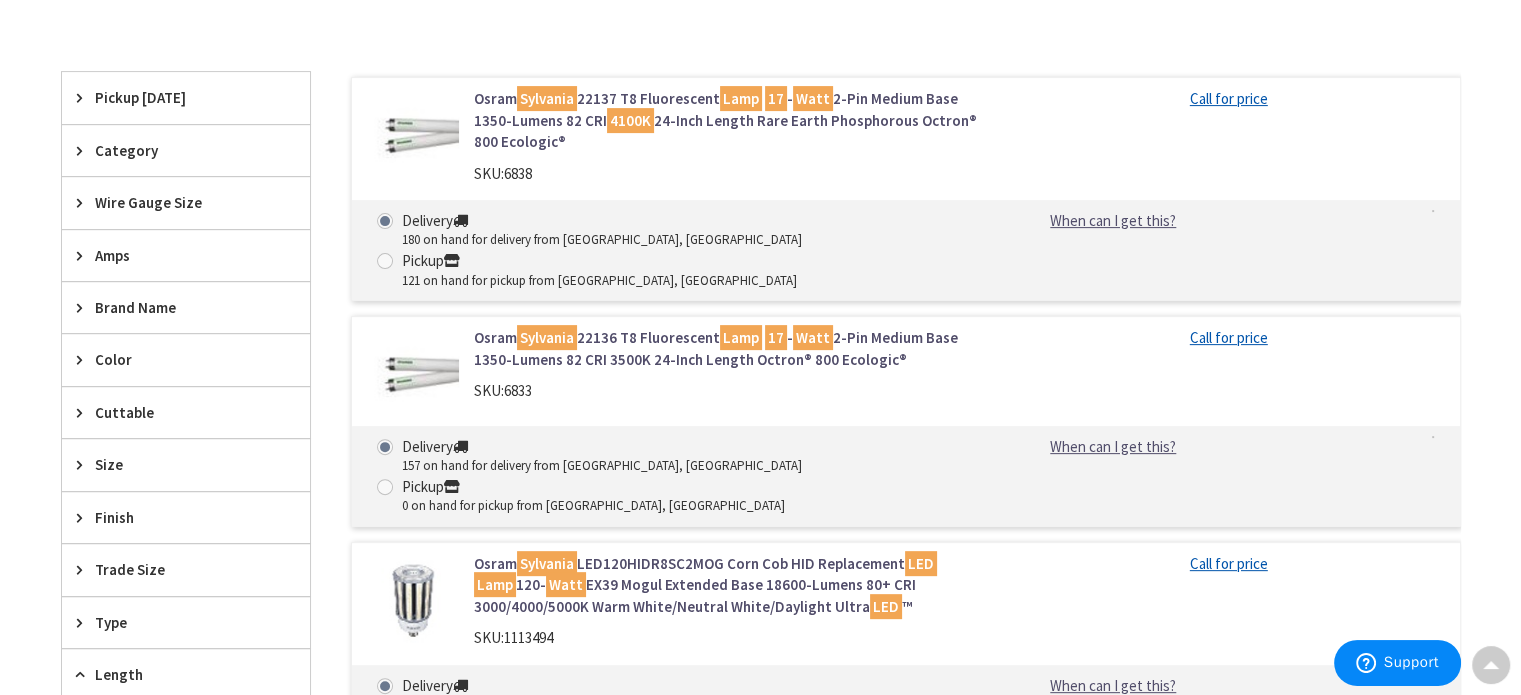 click on "Brand Name" at bounding box center (176, 307) 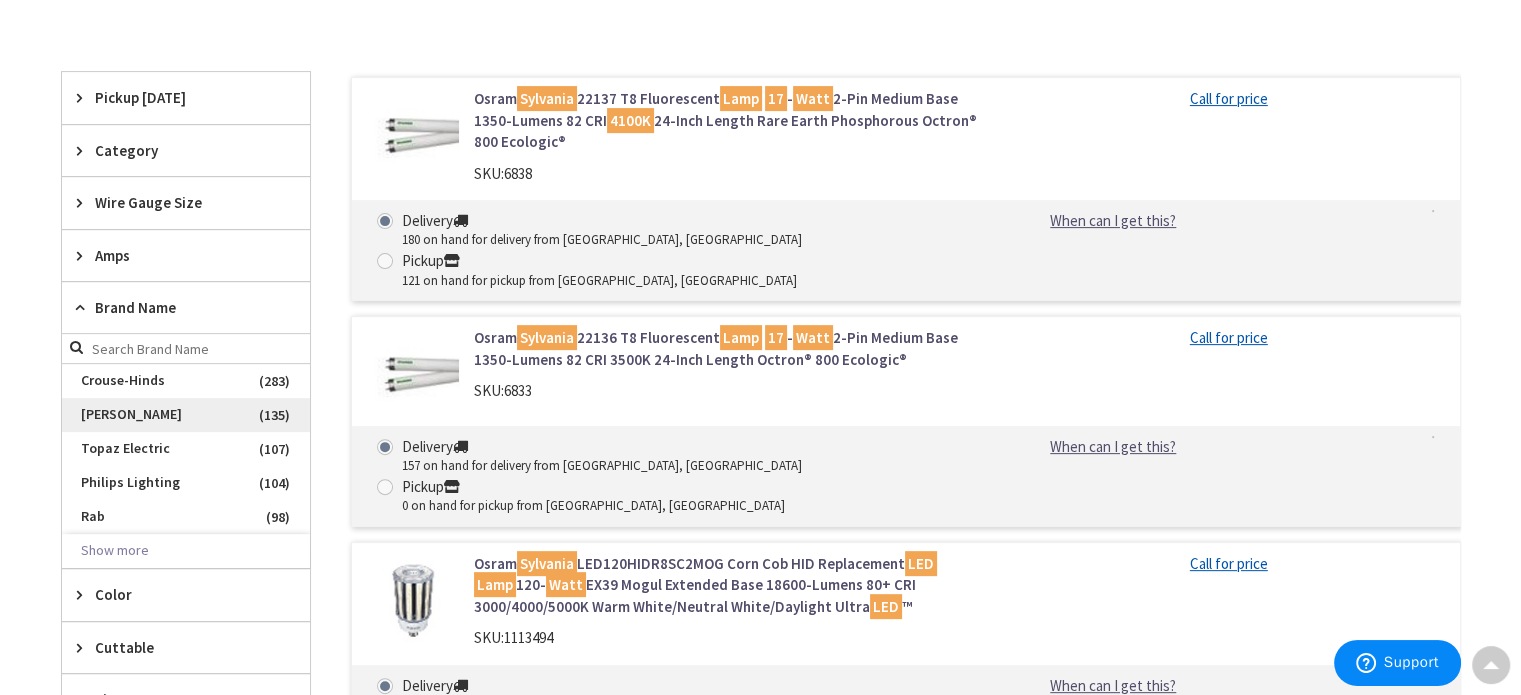 click on "[PERSON_NAME]" at bounding box center (186, 415) 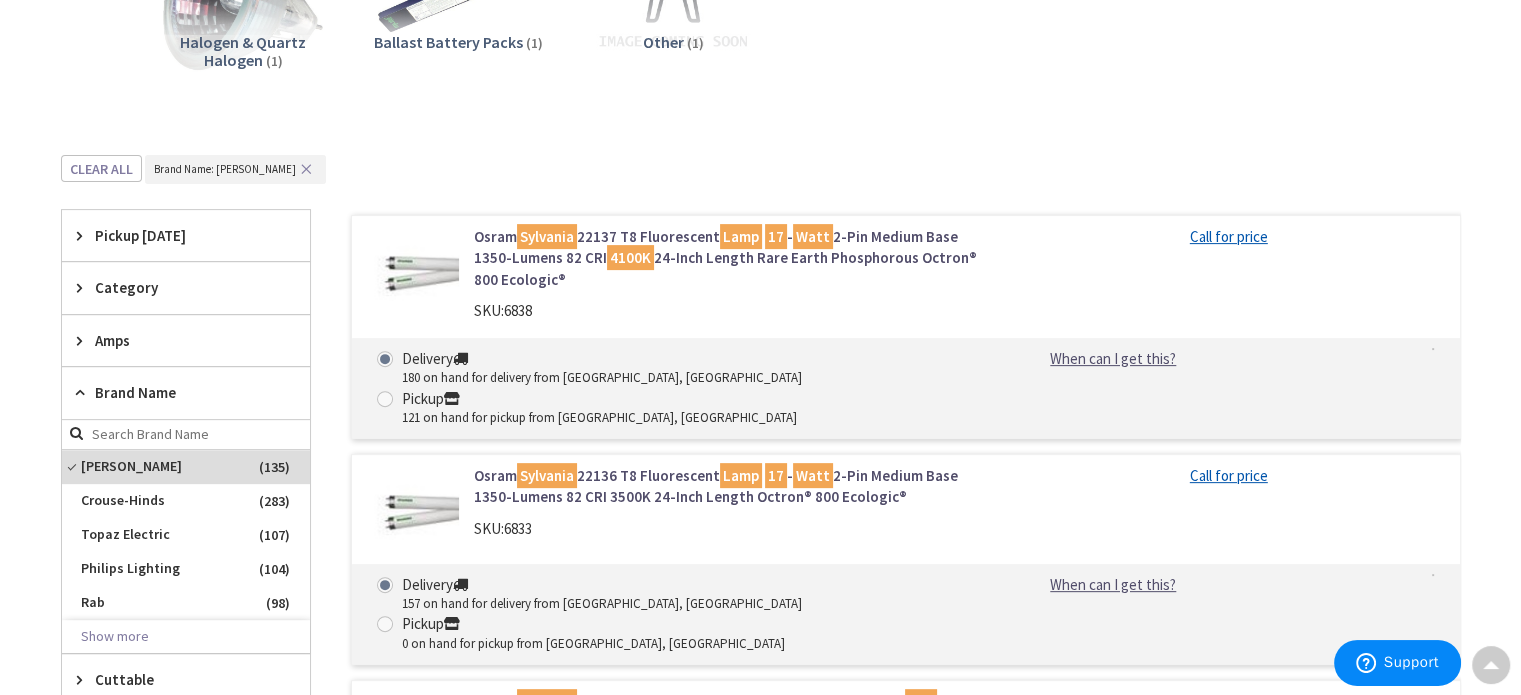 scroll, scrollTop: 720, scrollLeft: 0, axis: vertical 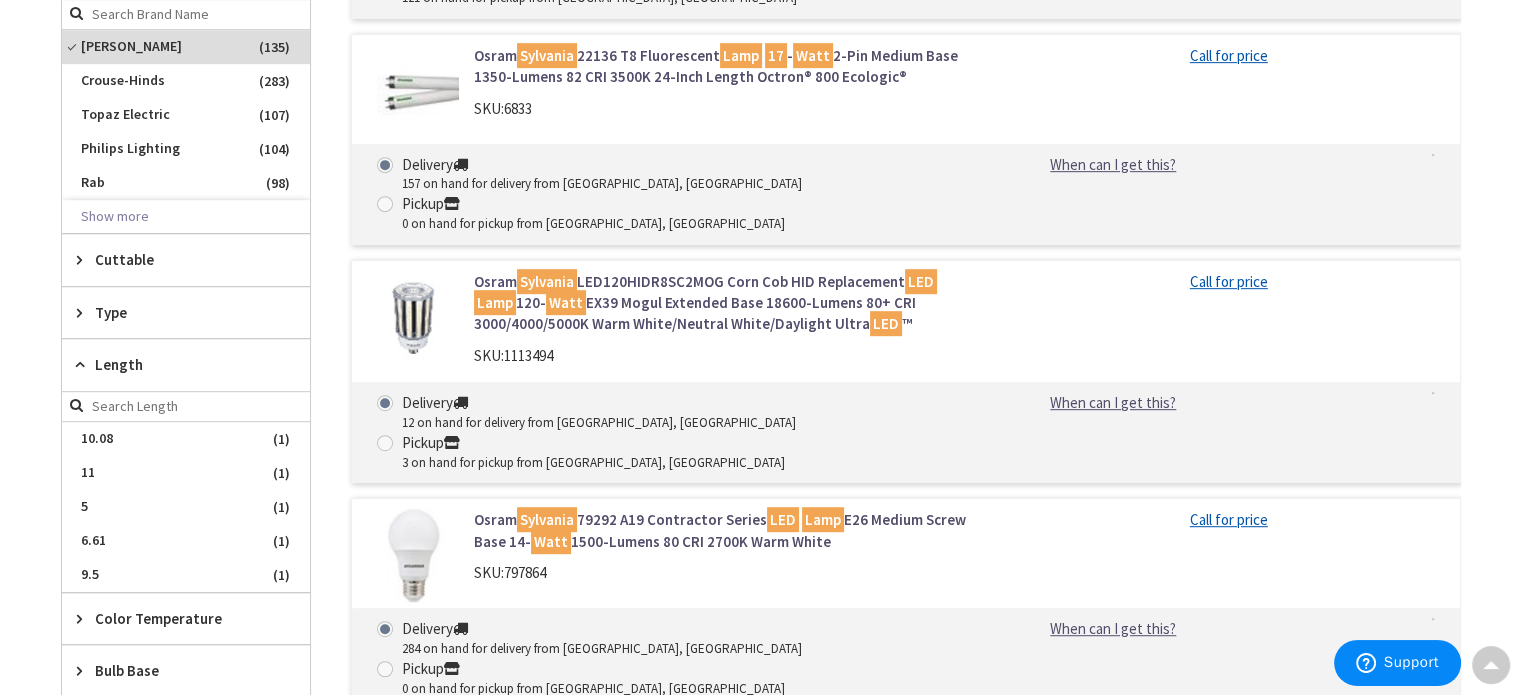 click on "Type" at bounding box center [186, 312] 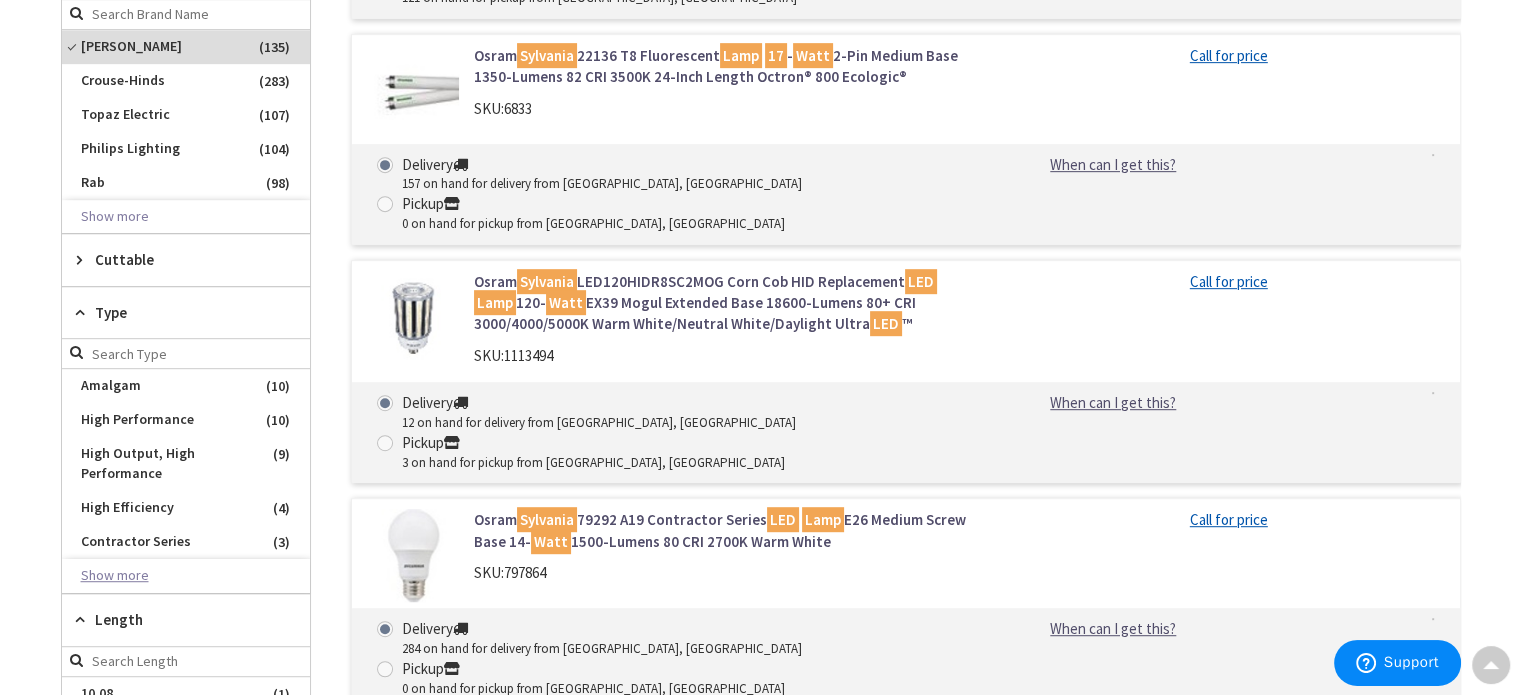 click on "Show more" at bounding box center [186, 576] 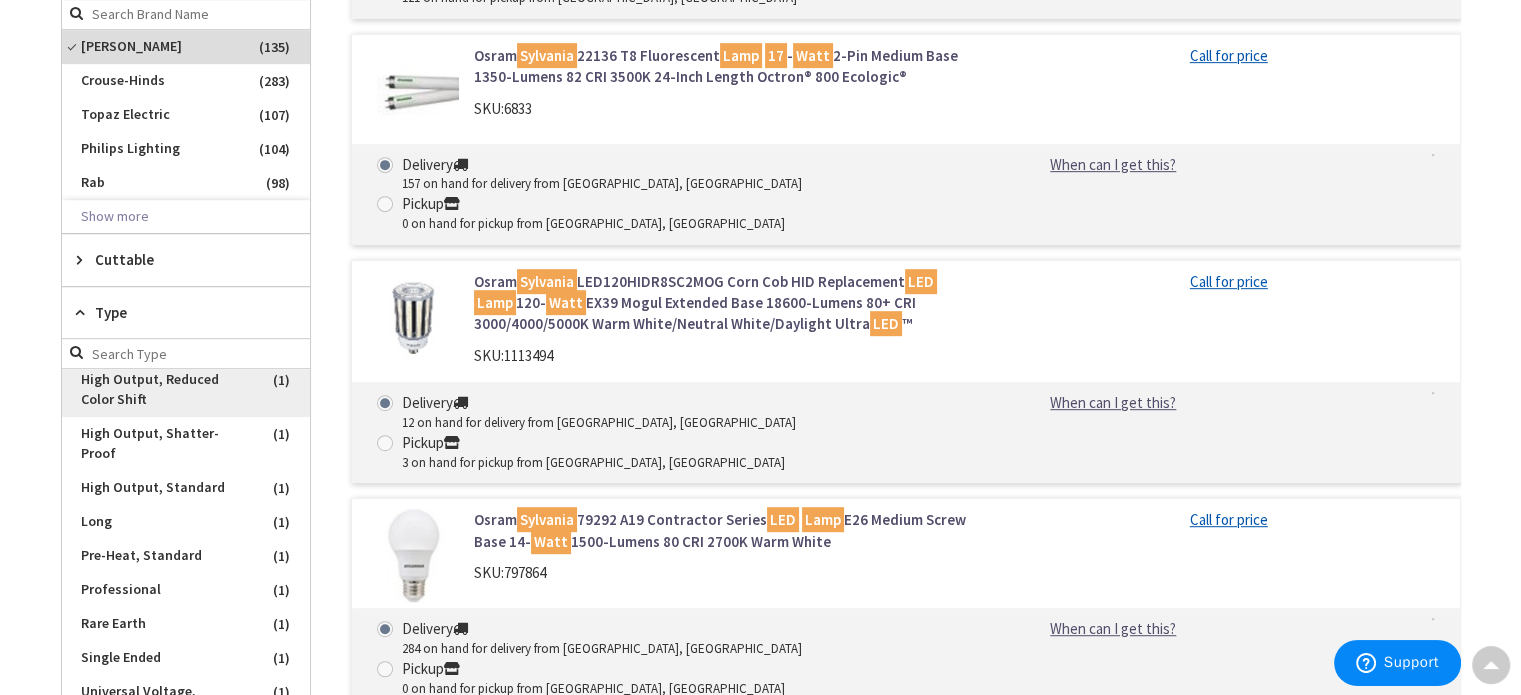 scroll, scrollTop: 753, scrollLeft: 0, axis: vertical 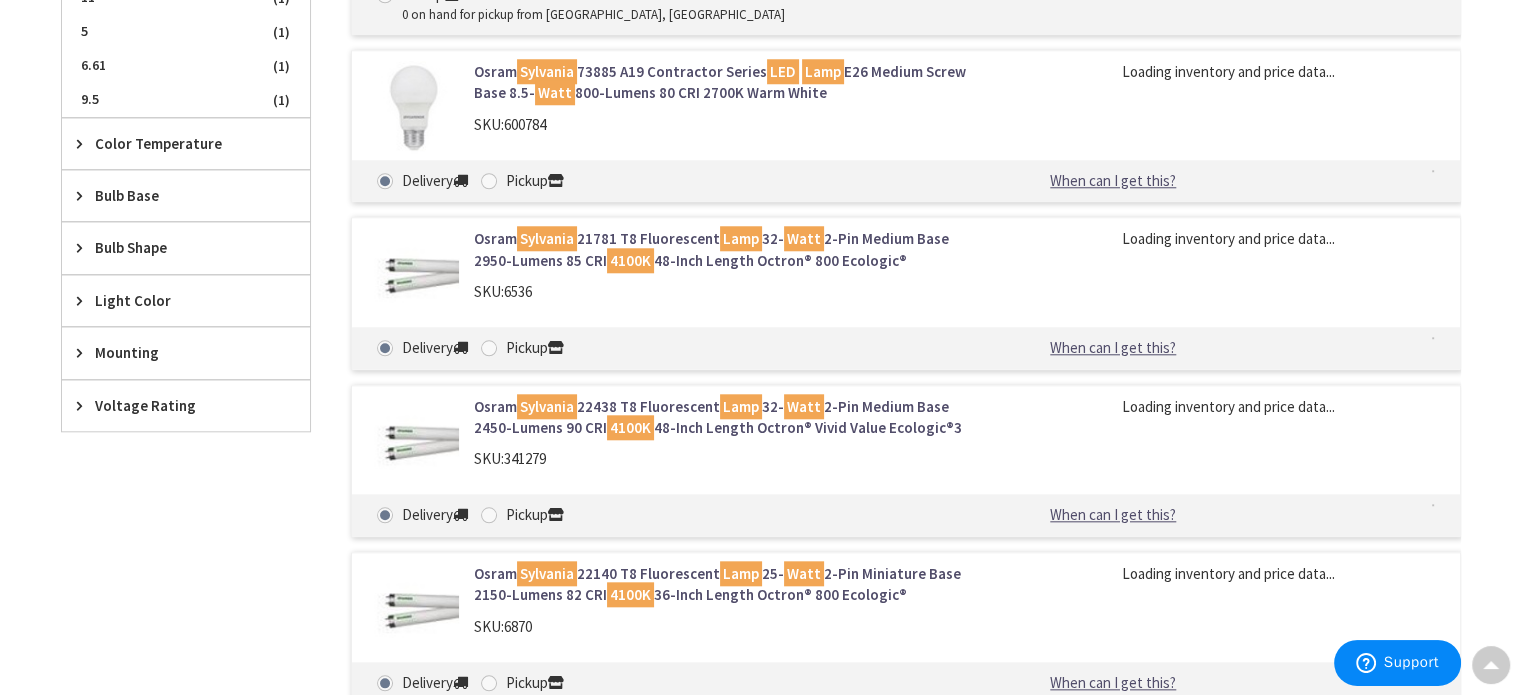 click on "Light Color" at bounding box center (176, 300) 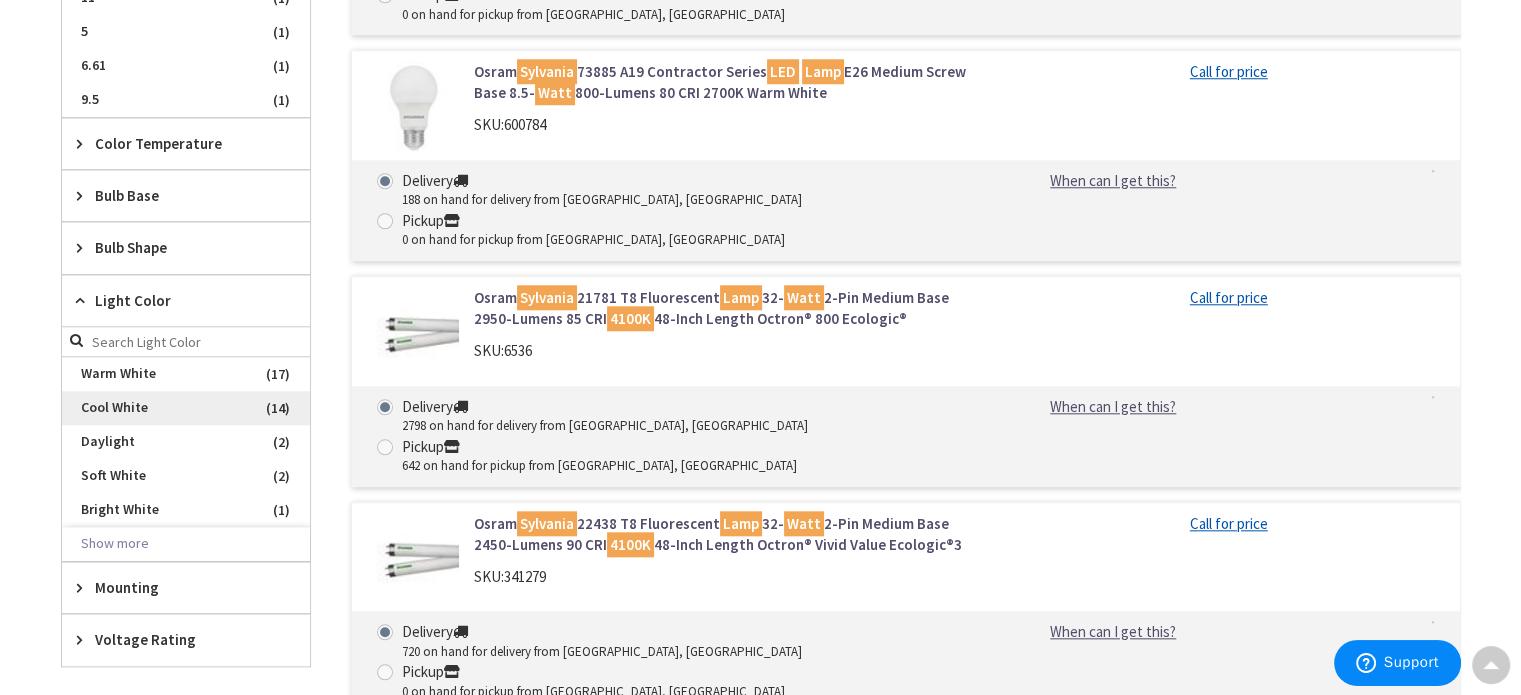 click on "Cool White" at bounding box center [186, 408] 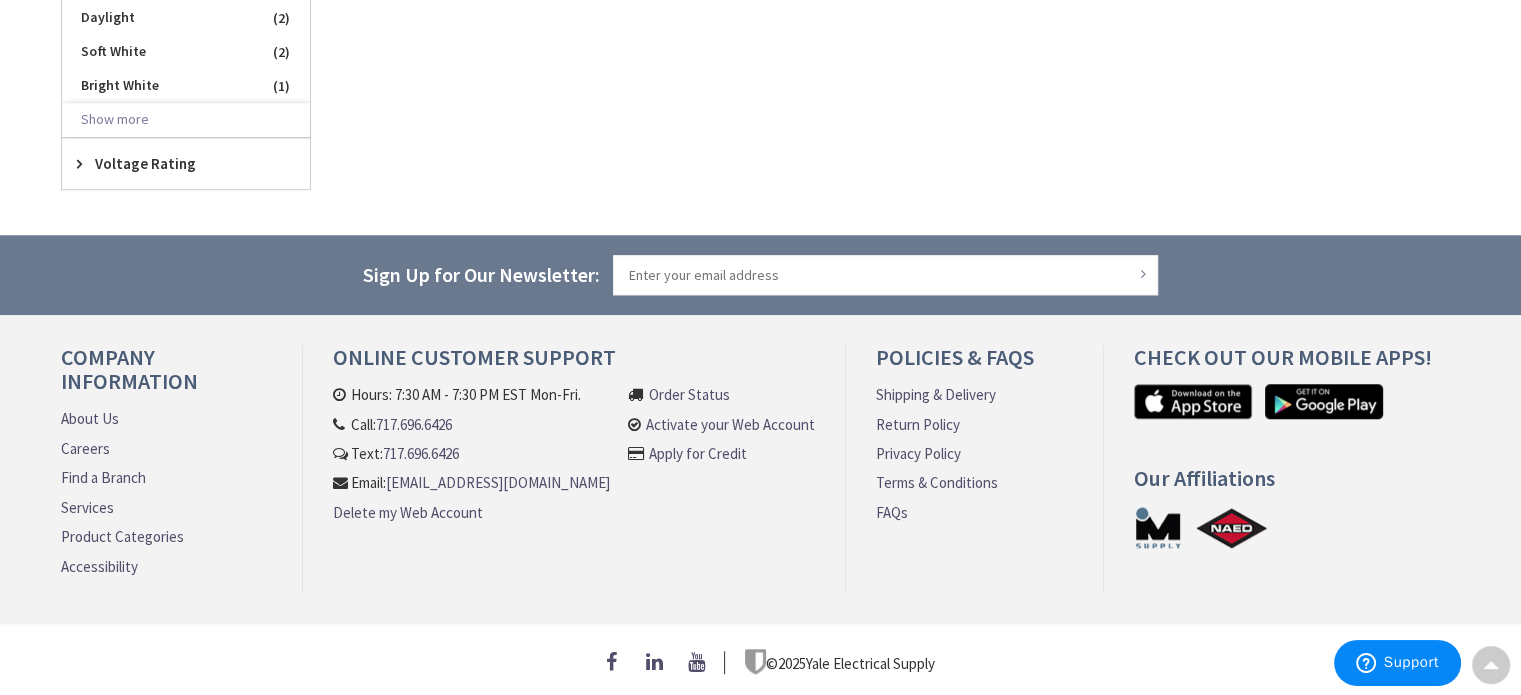 scroll, scrollTop: 1326, scrollLeft: 0, axis: vertical 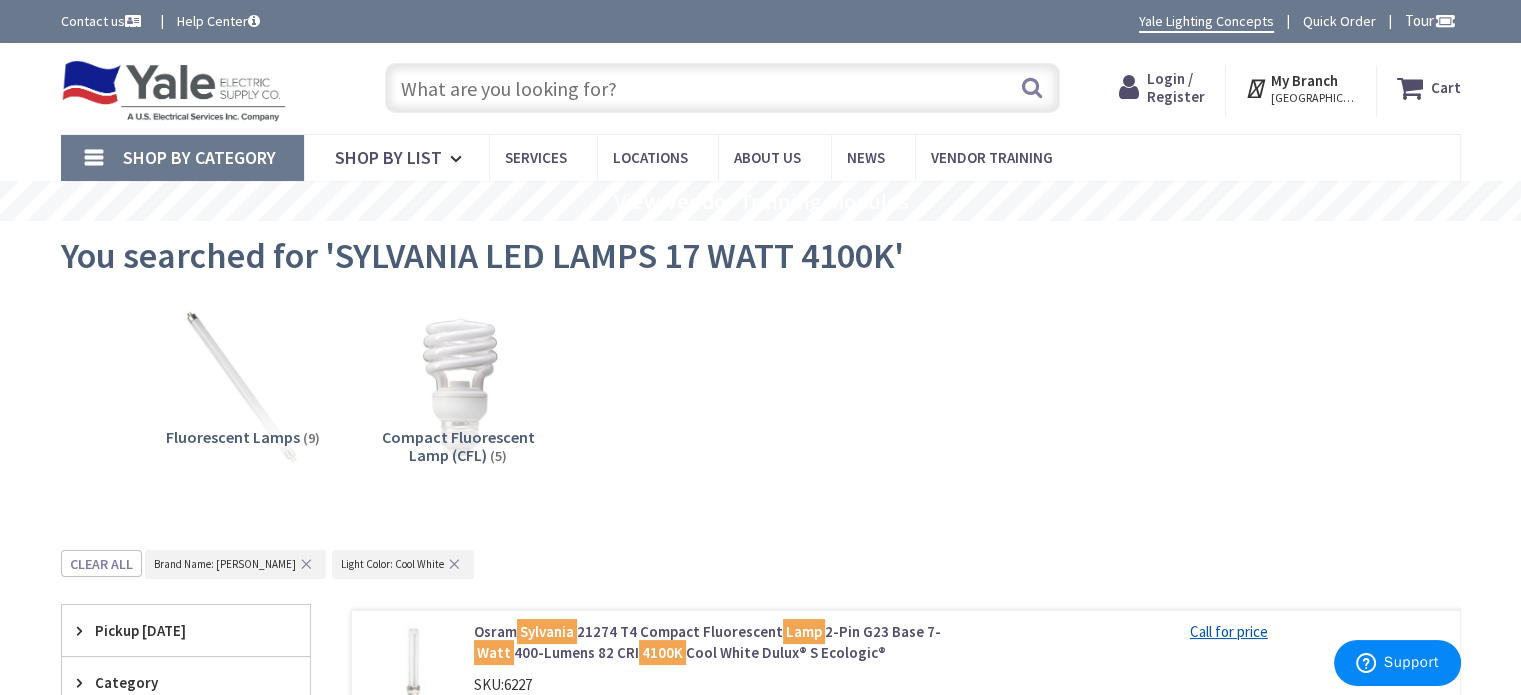 click at bounding box center [722, 88] 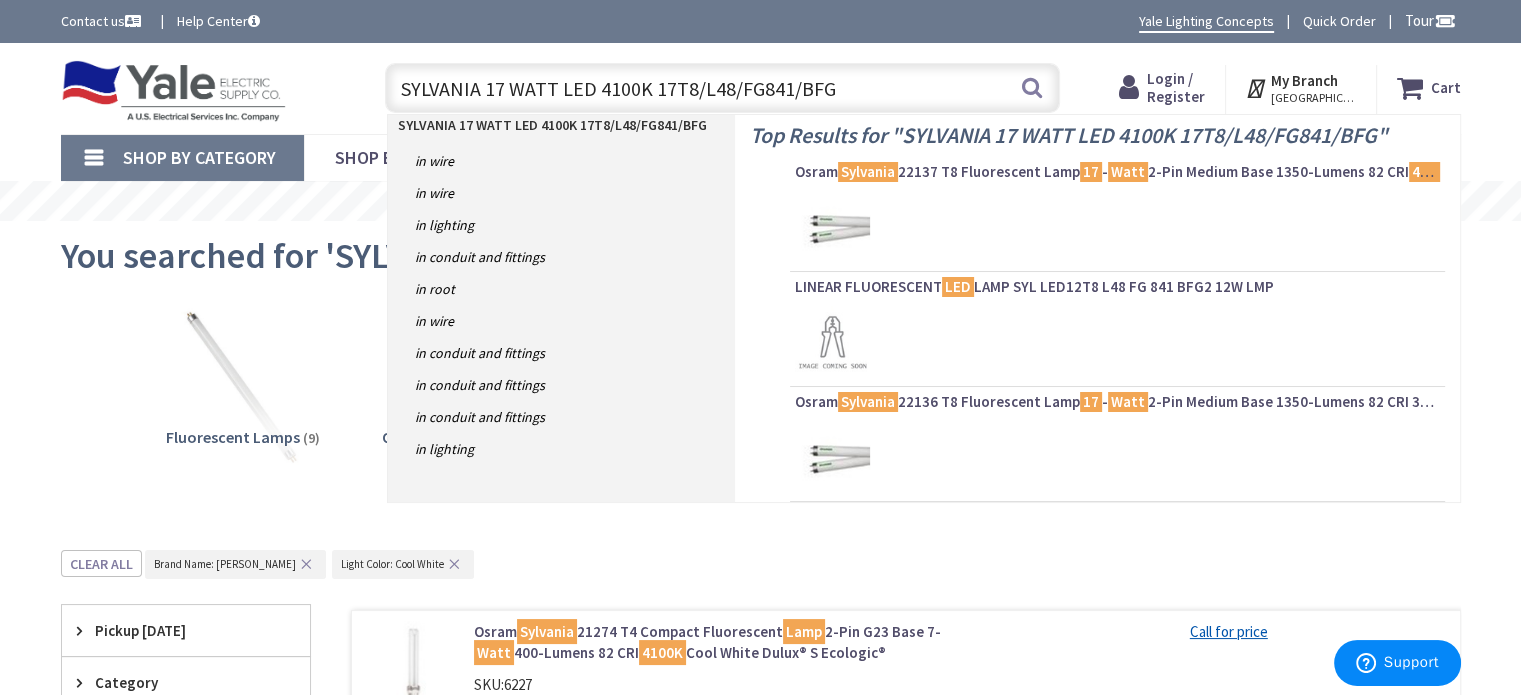 type on "SYLVANIA 17 WATT LED 4100K 17T8/L48/FG841/BFG2" 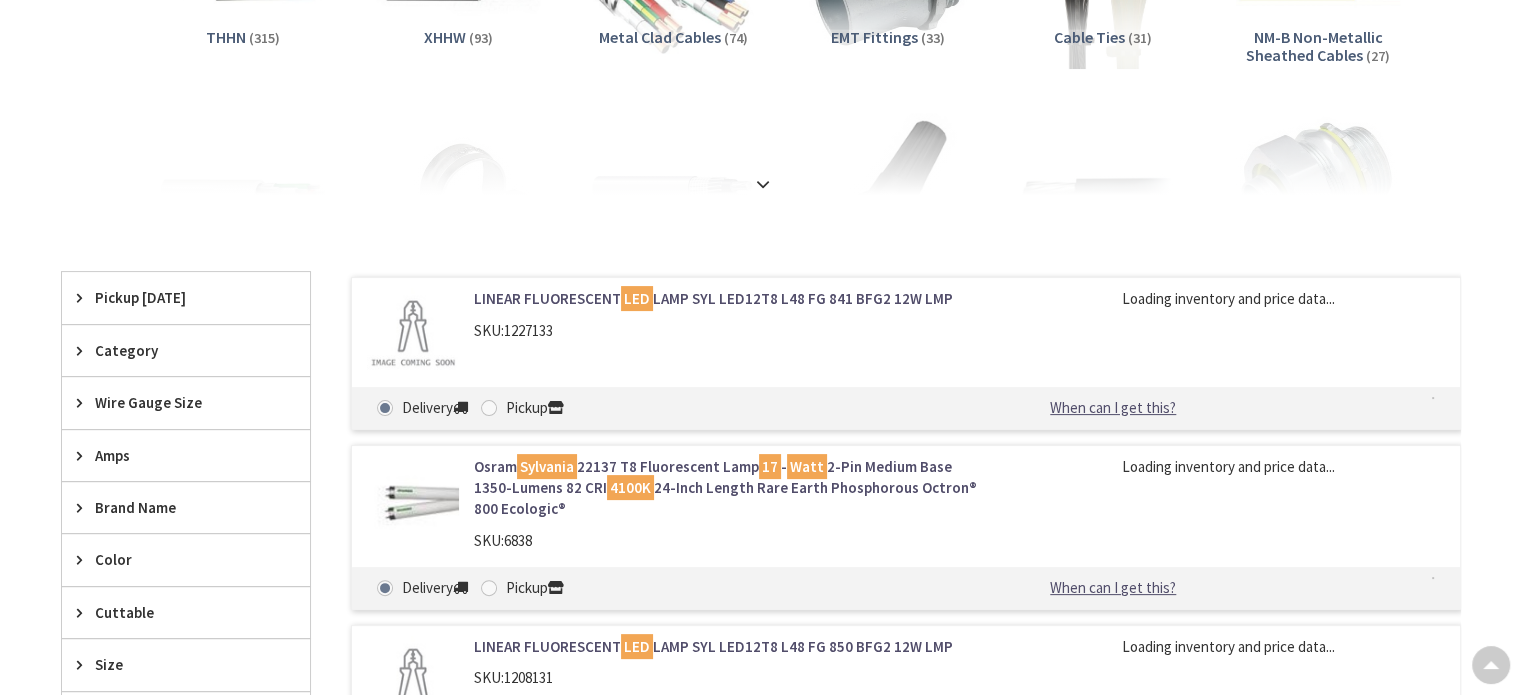 scroll, scrollTop: 400, scrollLeft: 0, axis: vertical 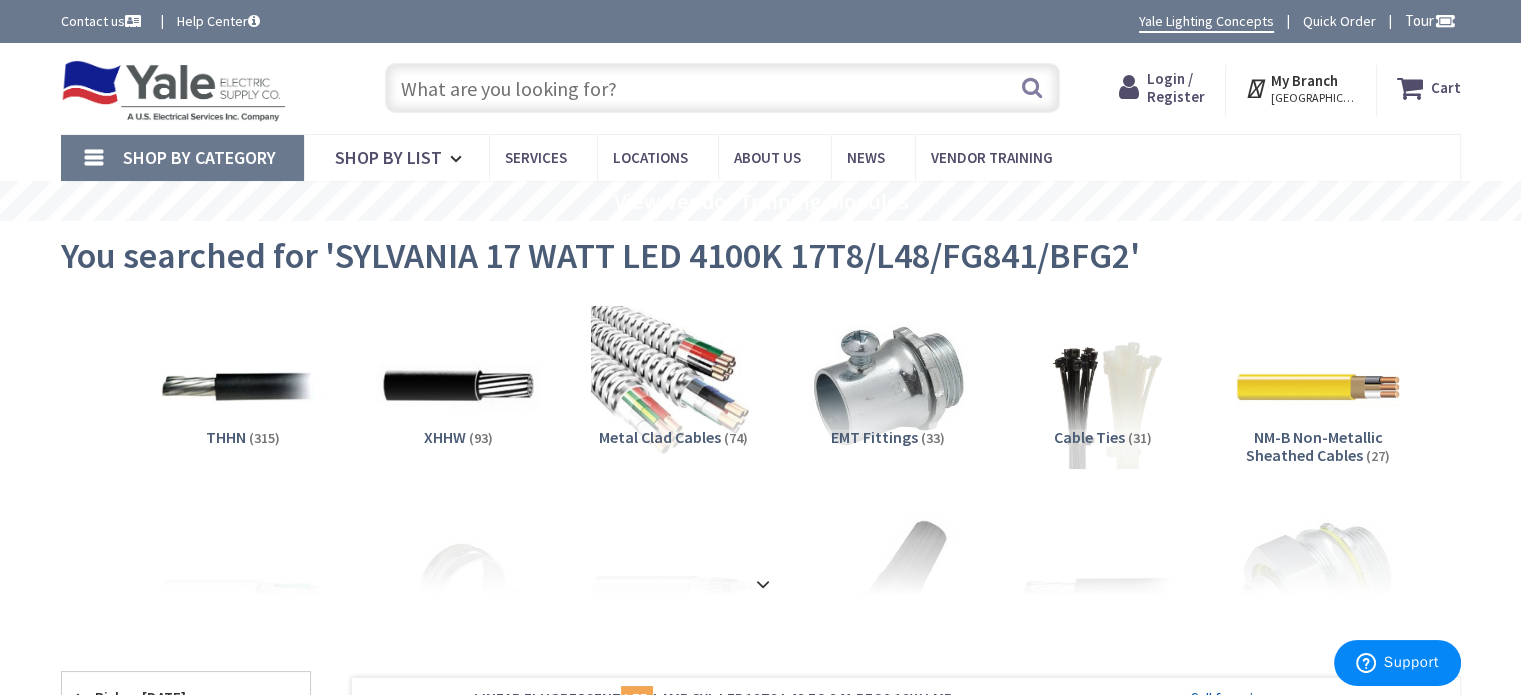 drag, startPoint x: 445, startPoint y: 91, endPoint x: 457, endPoint y: 94, distance: 12.369317 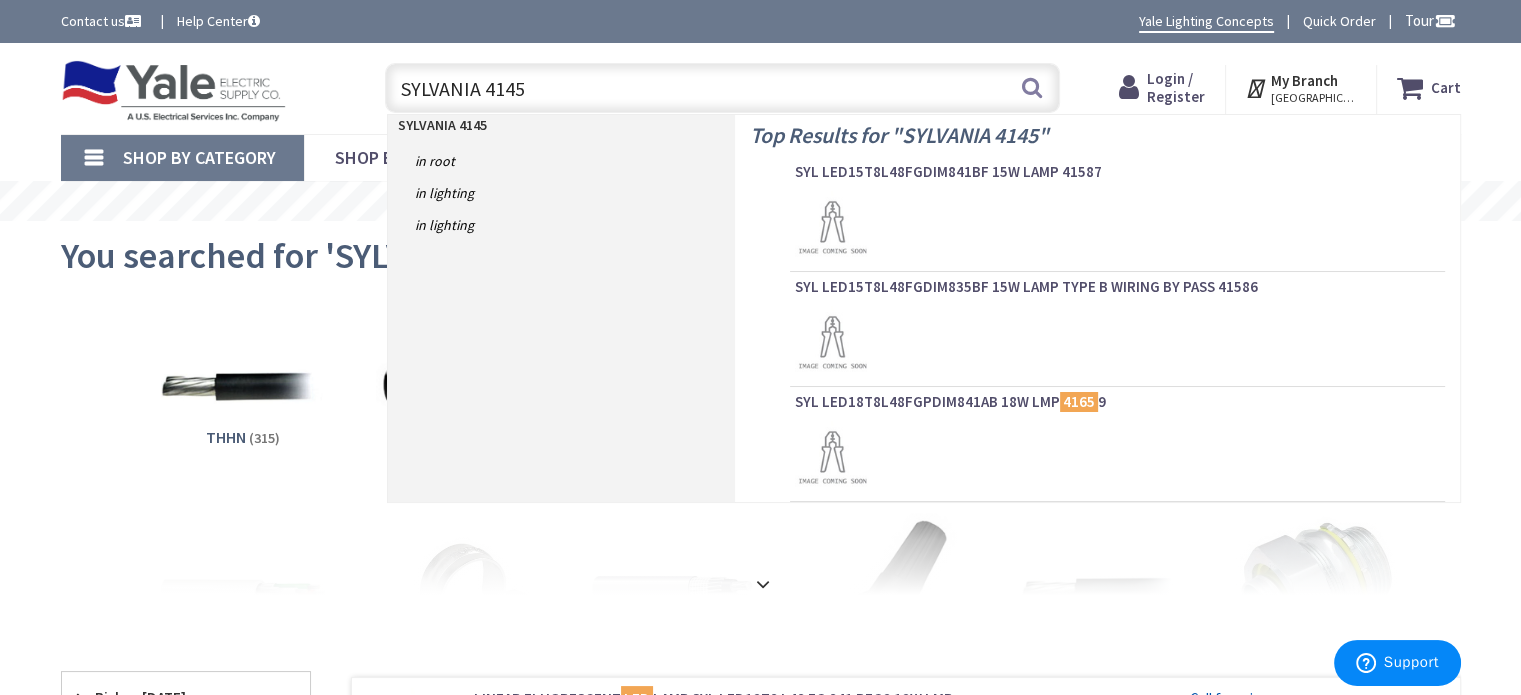 type on "SYLVANIA 41452" 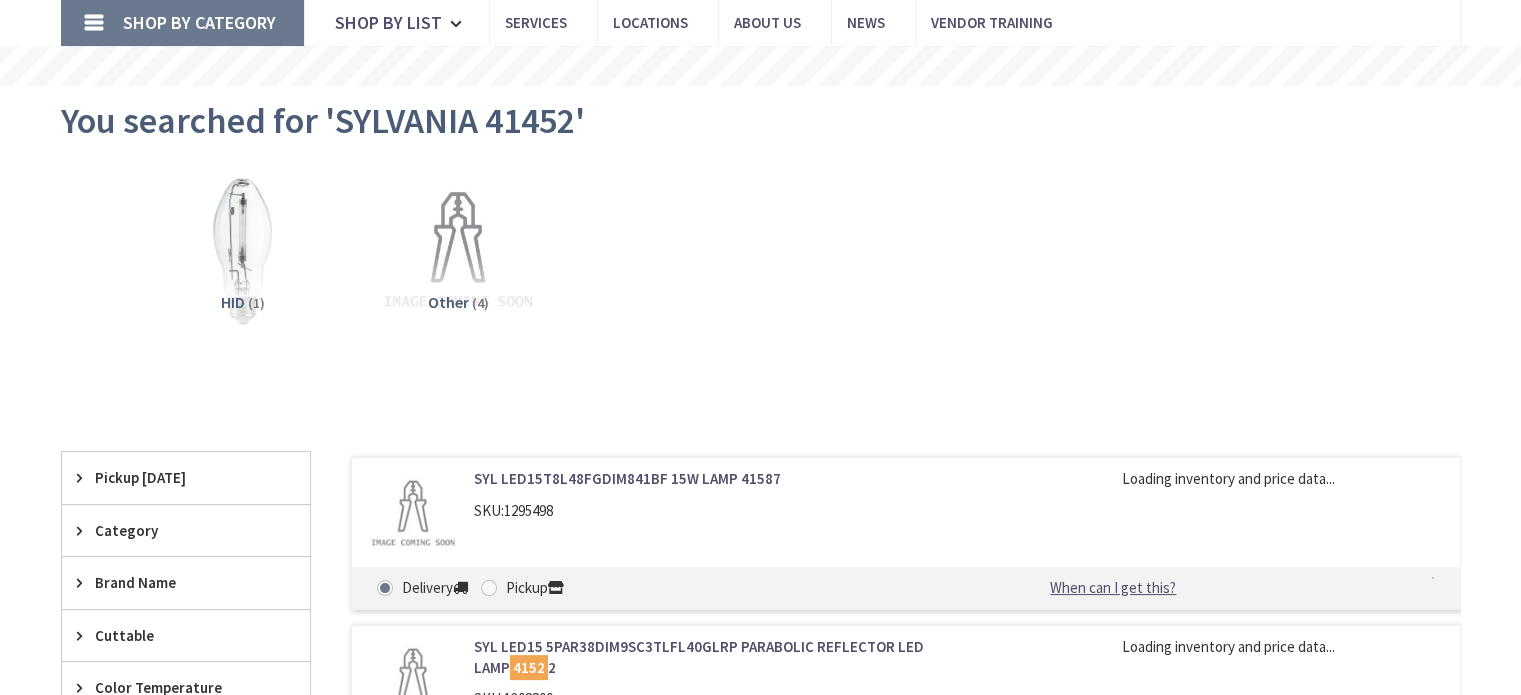 scroll, scrollTop: 200, scrollLeft: 0, axis: vertical 